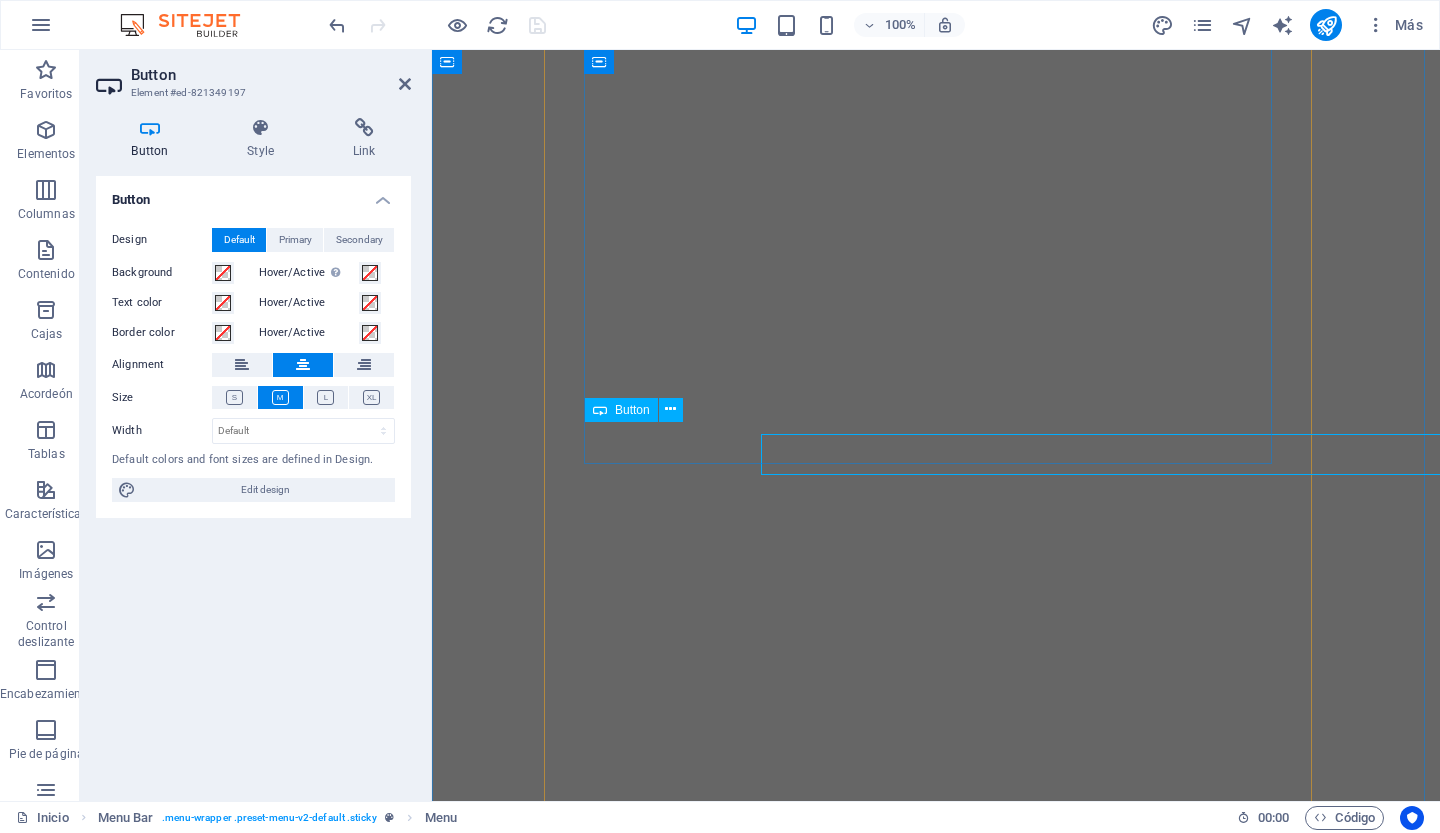 scroll, scrollTop: 0, scrollLeft: 0, axis: both 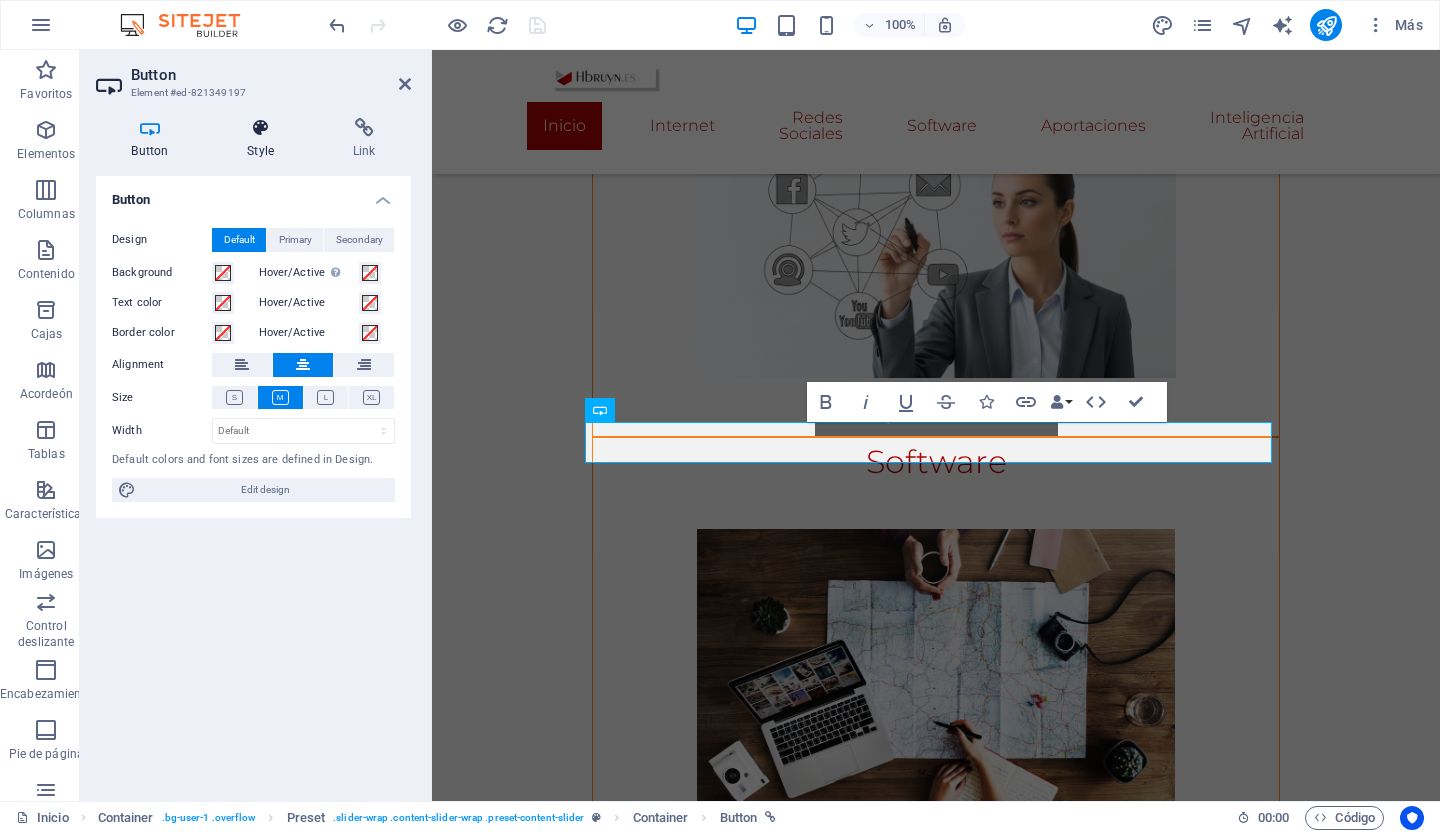click at bounding box center [261, 128] 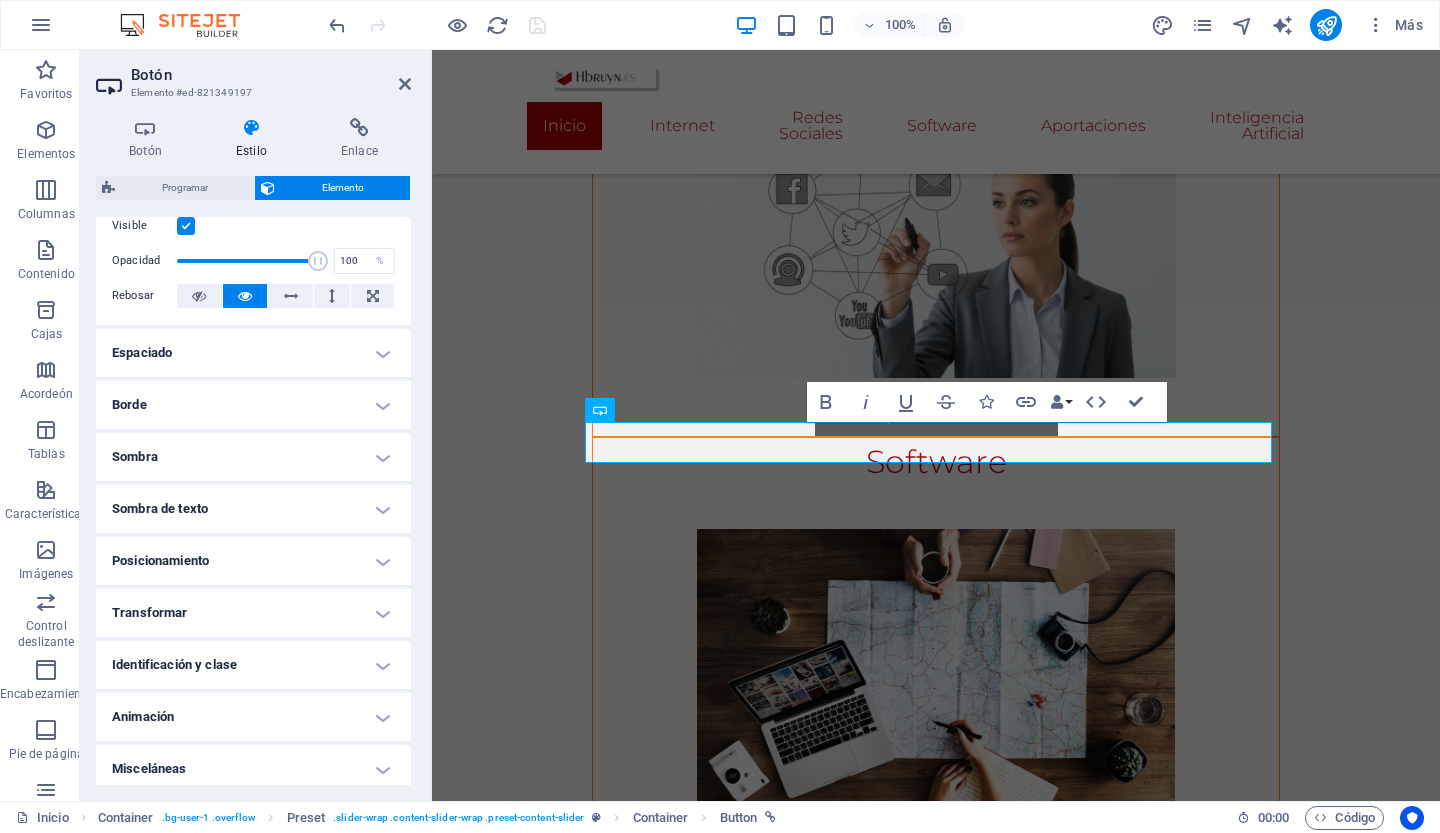 scroll, scrollTop: 292, scrollLeft: 0, axis: vertical 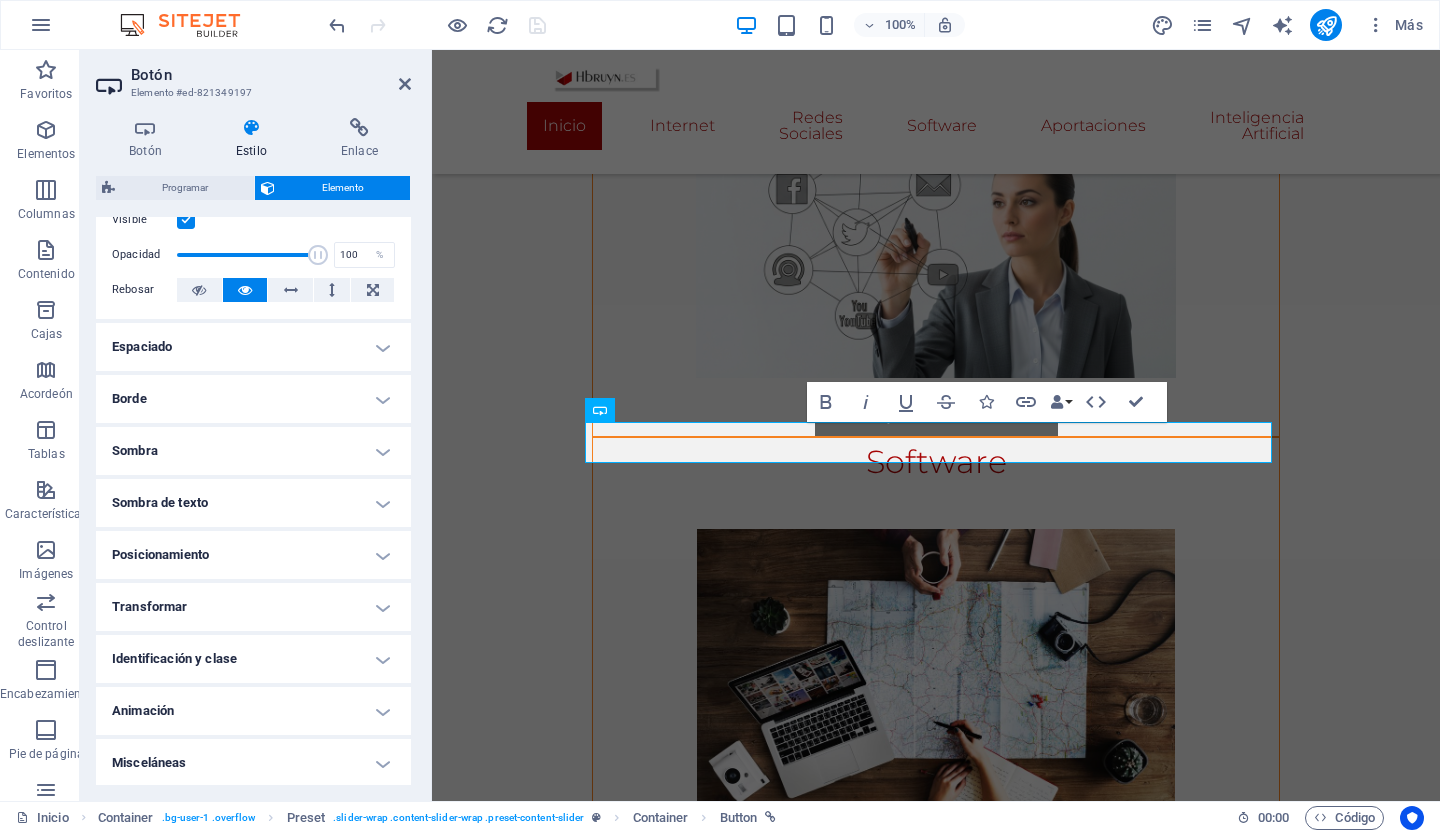 click on "Animación" at bounding box center (253, 711) 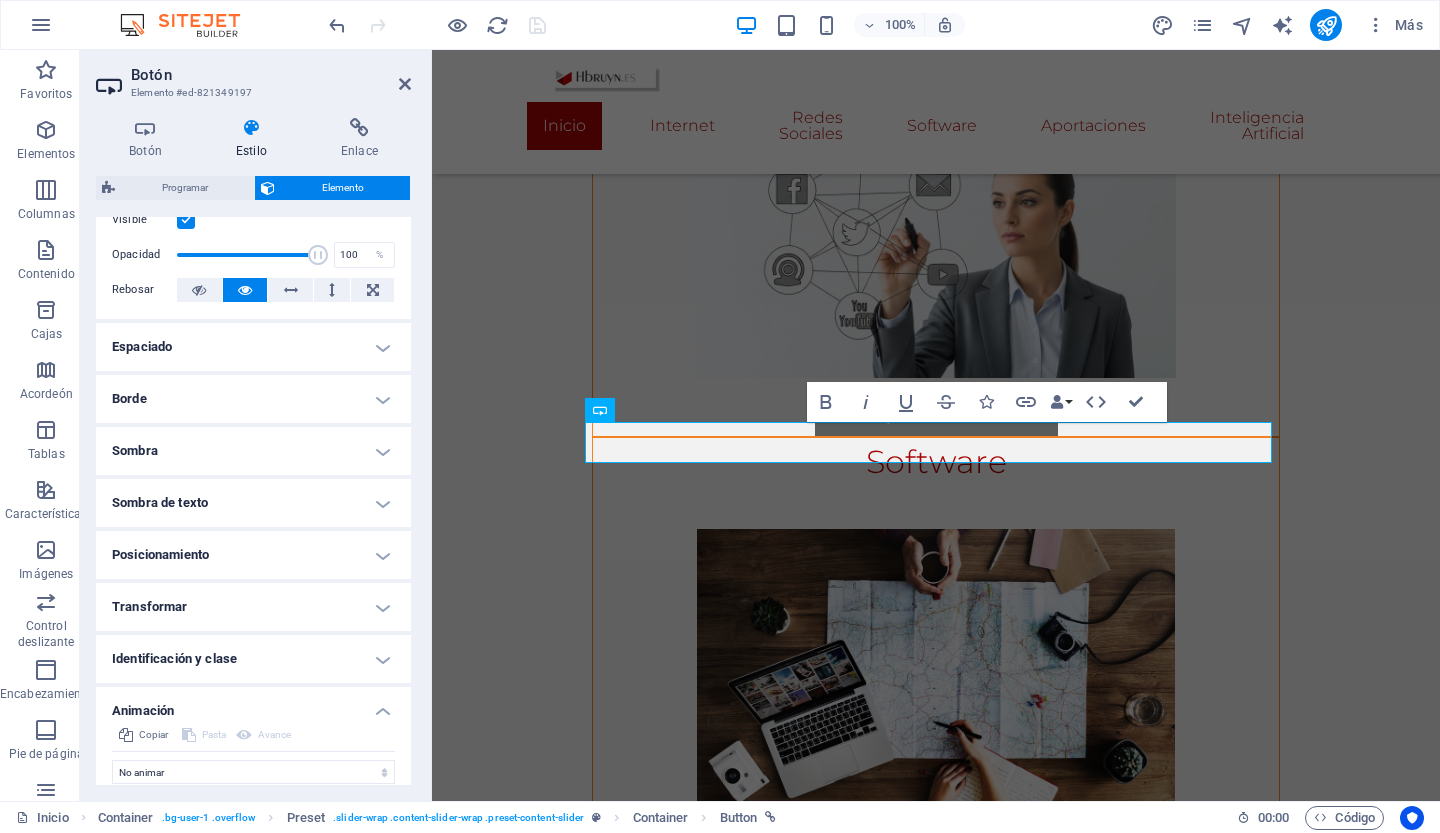 scroll, scrollTop: 357, scrollLeft: 0, axis: vertical 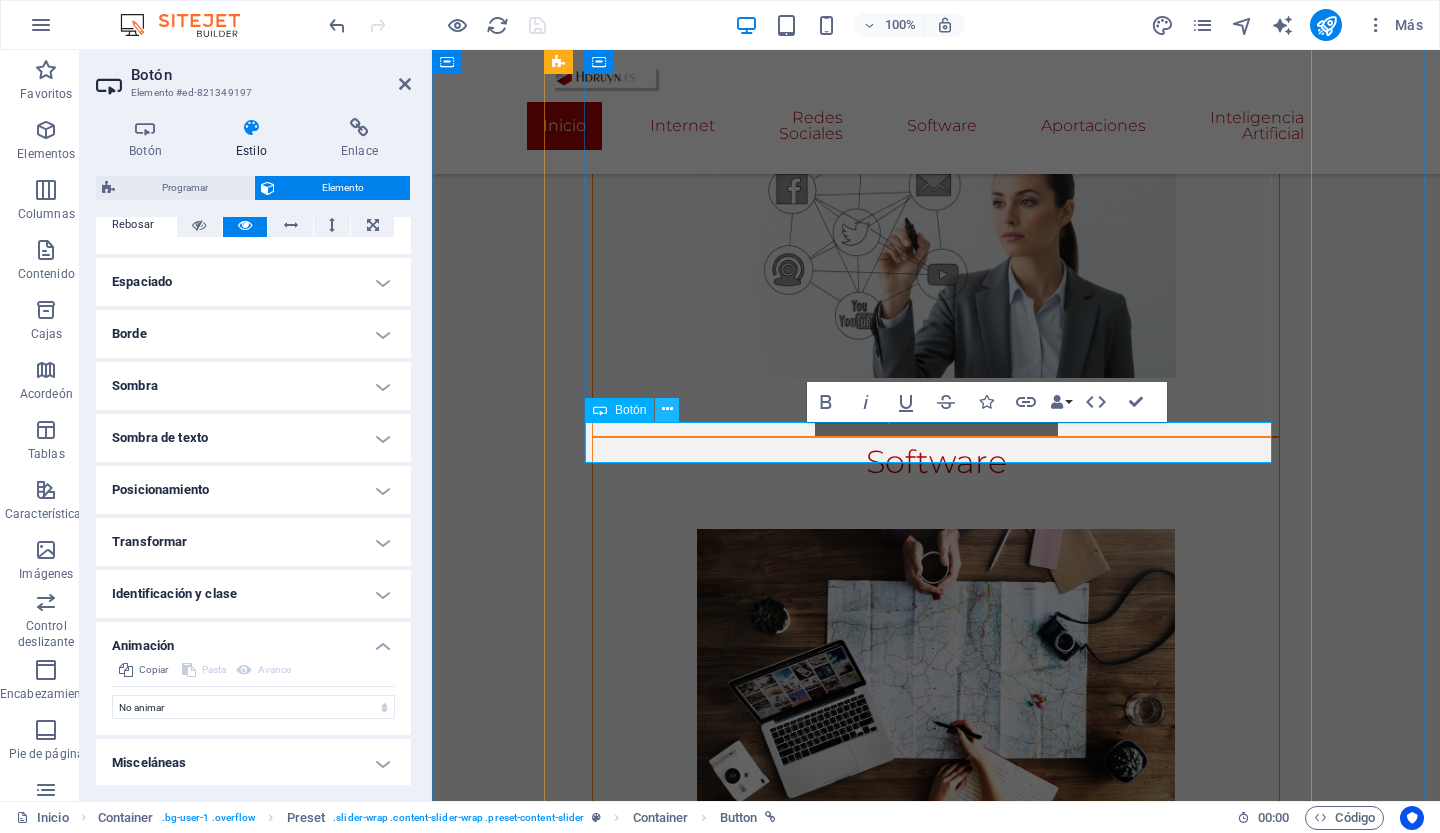 click at bounding box center (667, 410) 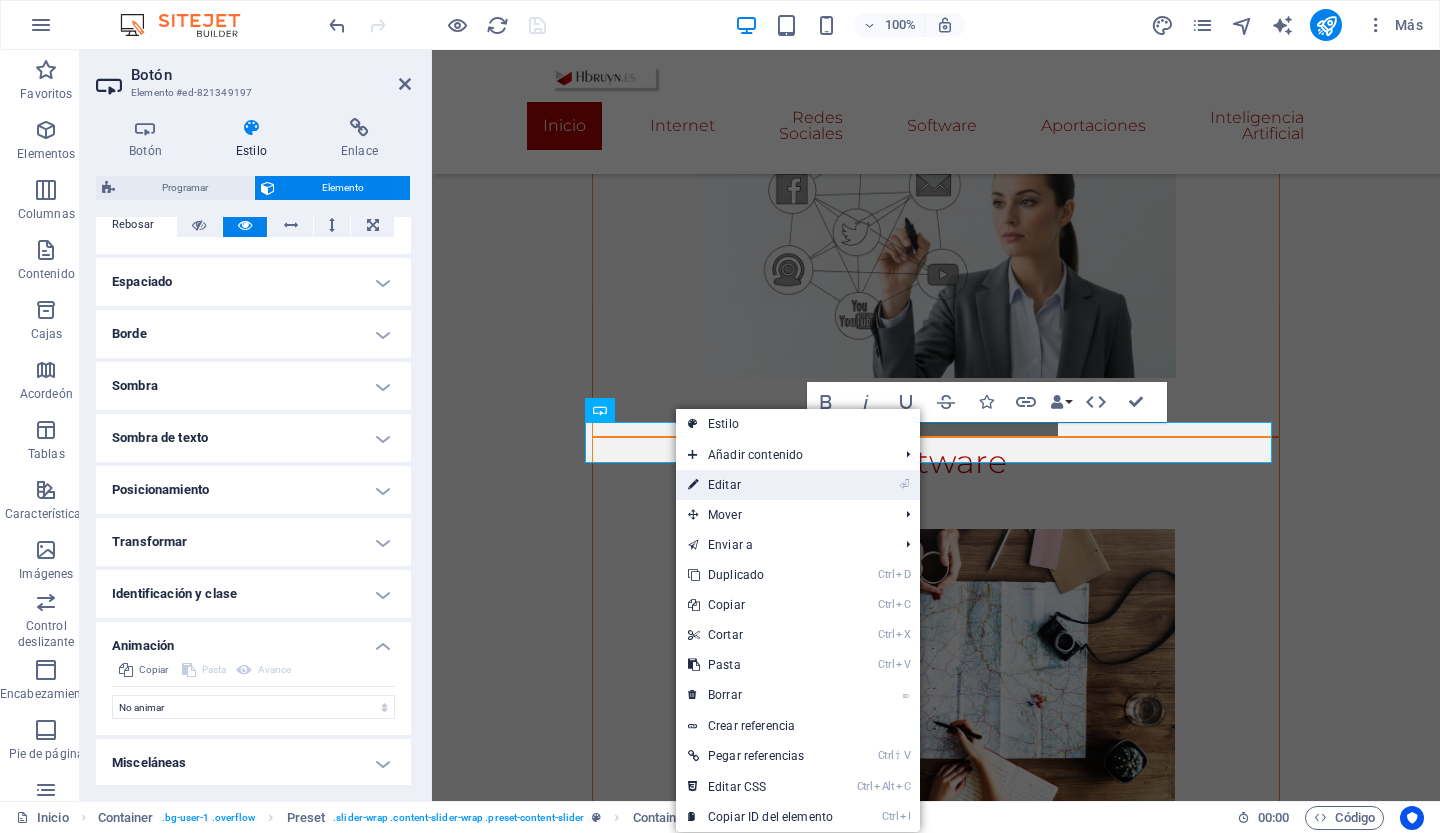 click on "Editar" at bounding box center (724, 485) 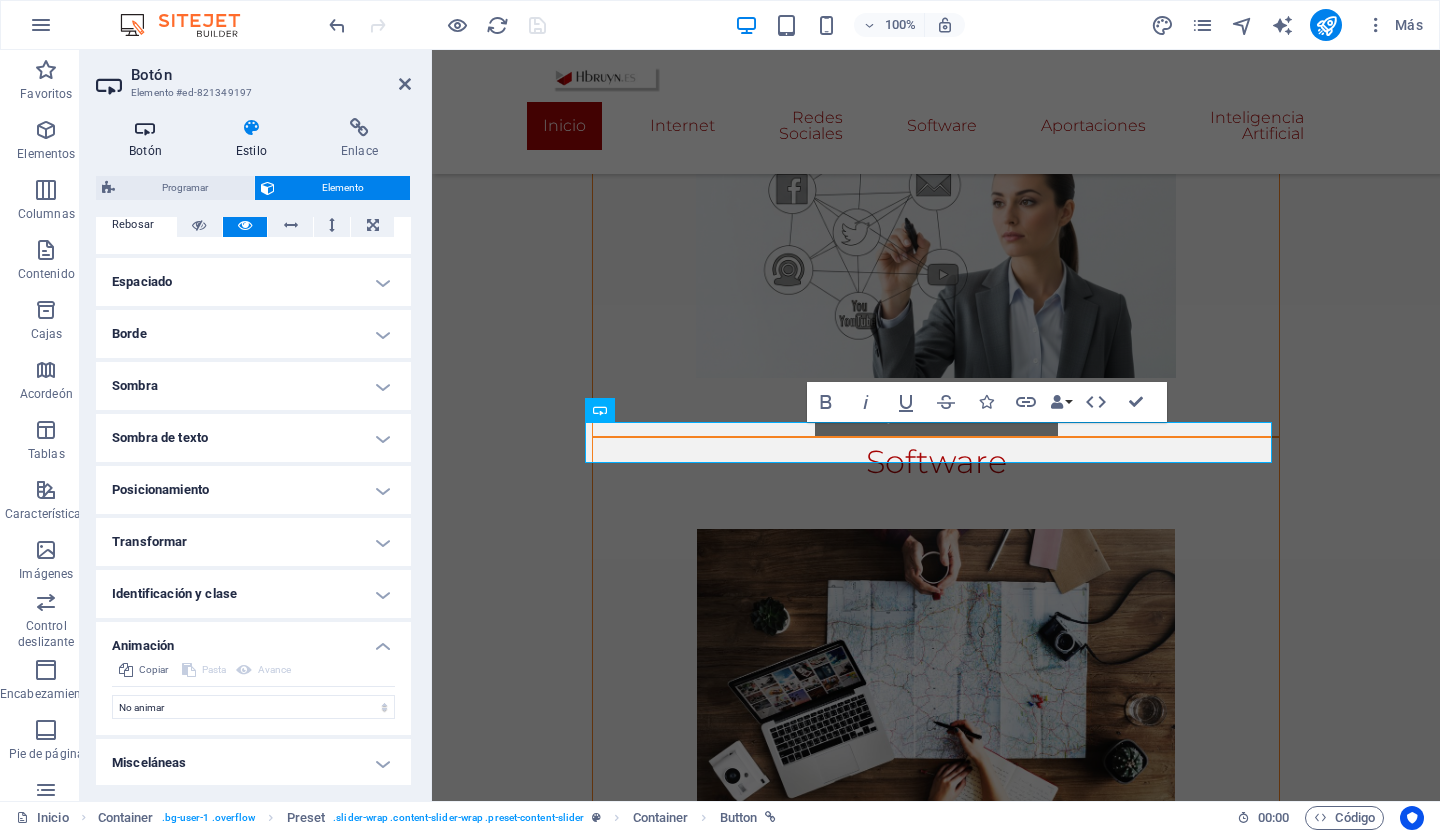 click at bounding box center (145, 128) 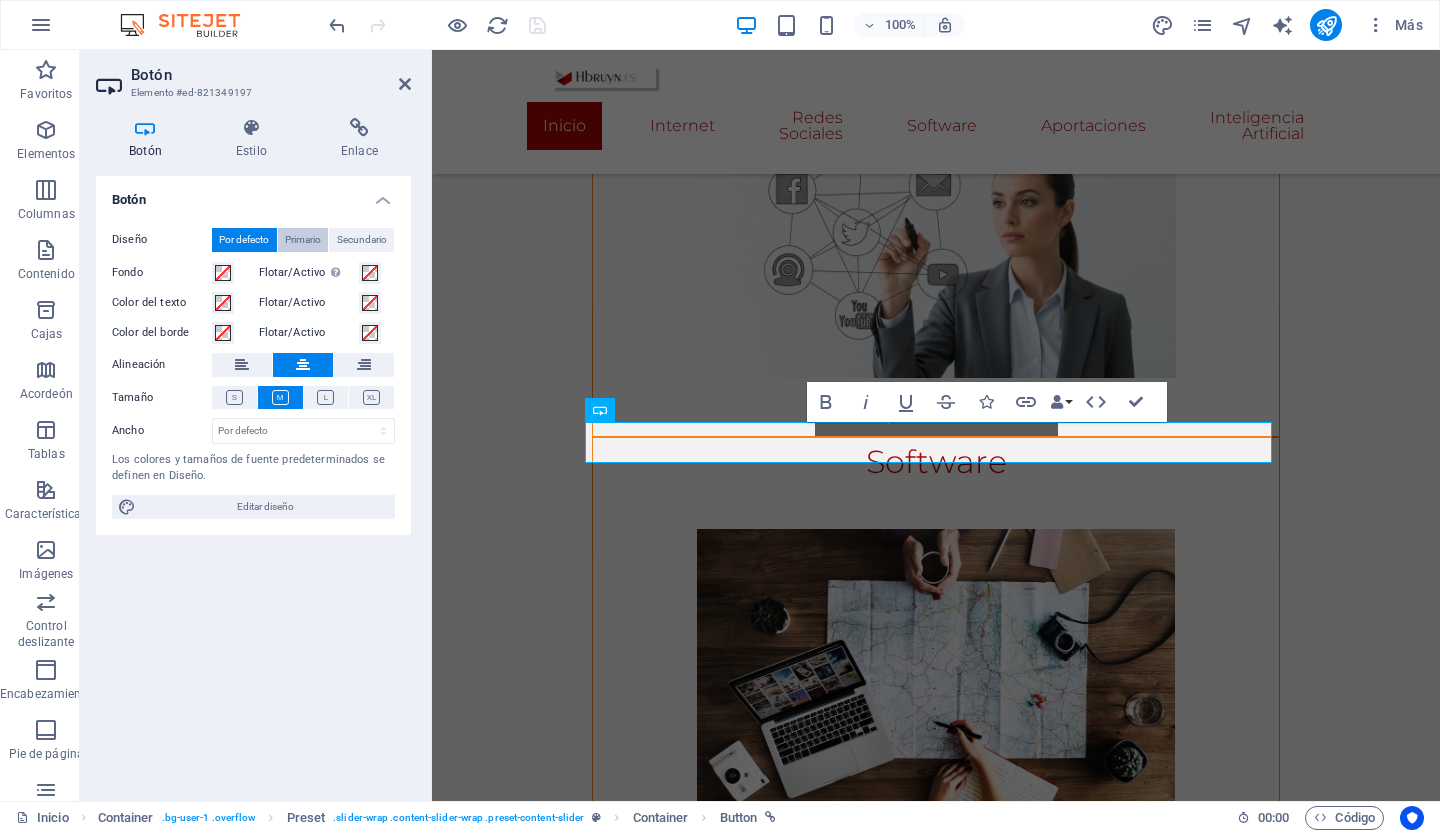 click on "Primario" at bounding box center (303, 239) 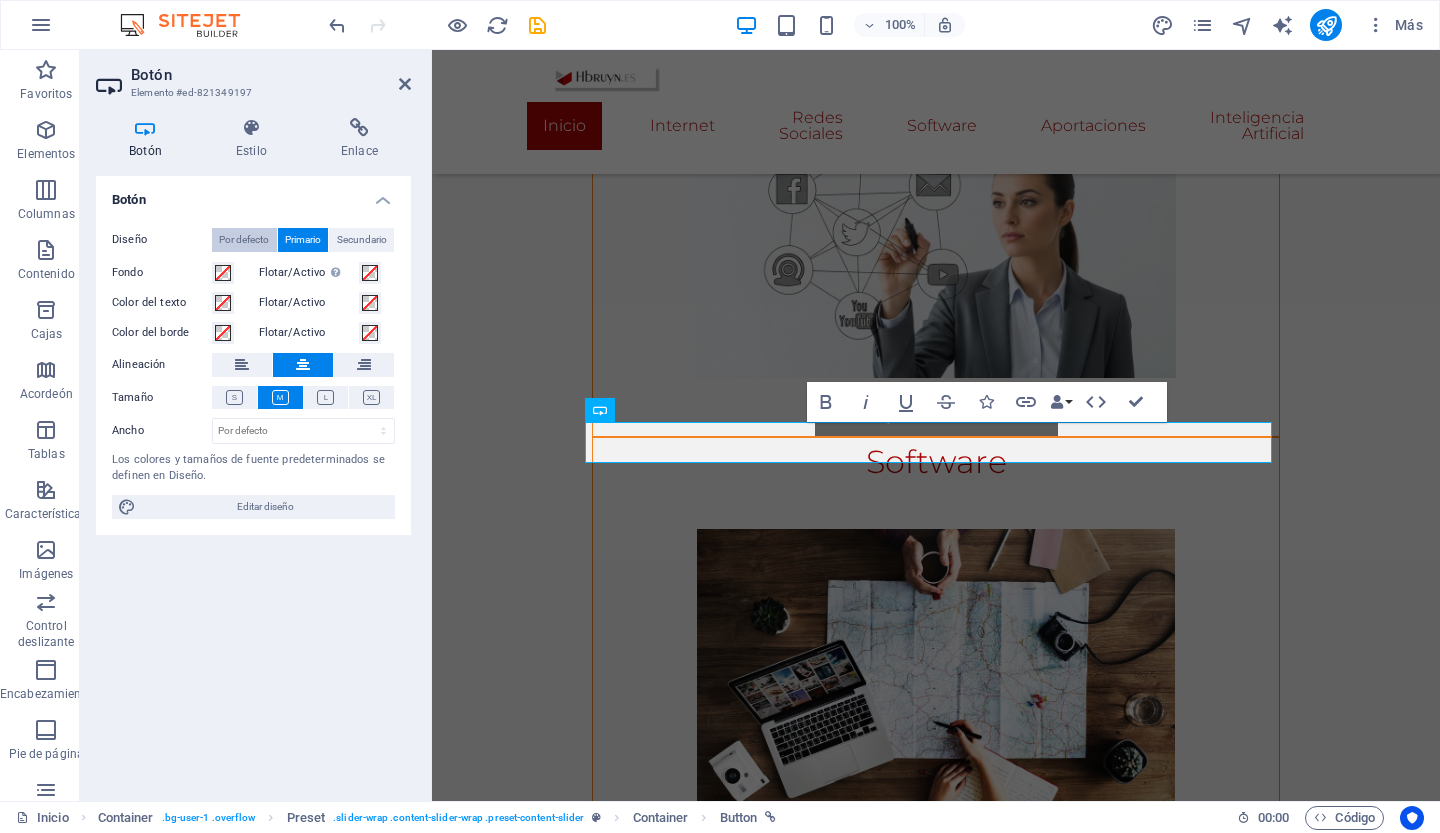 click on "Por defecto" at bounding box center (244, 239) 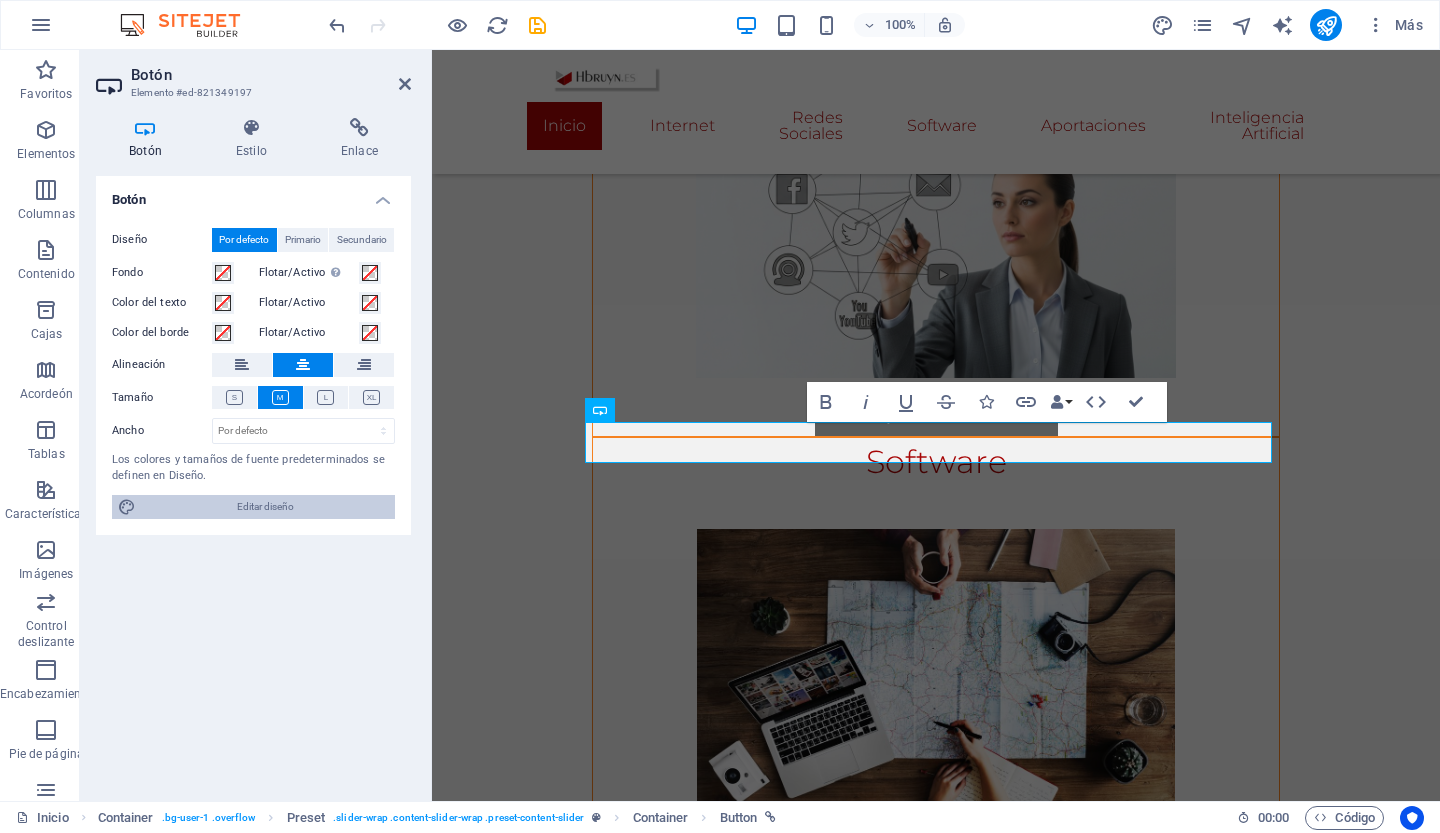 click on "Editar diseño" at bounding box center [265, 507] 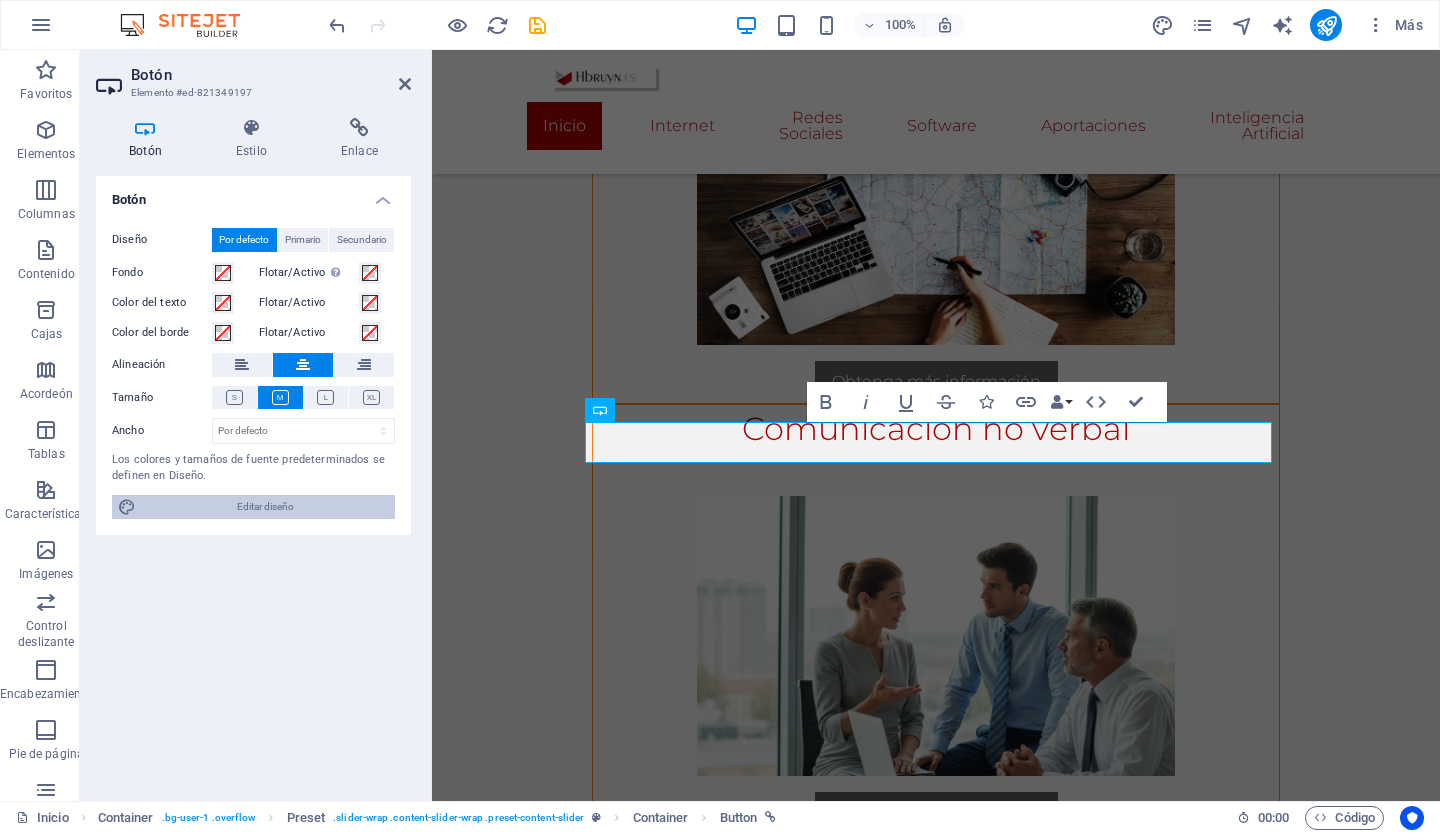 select on "px" 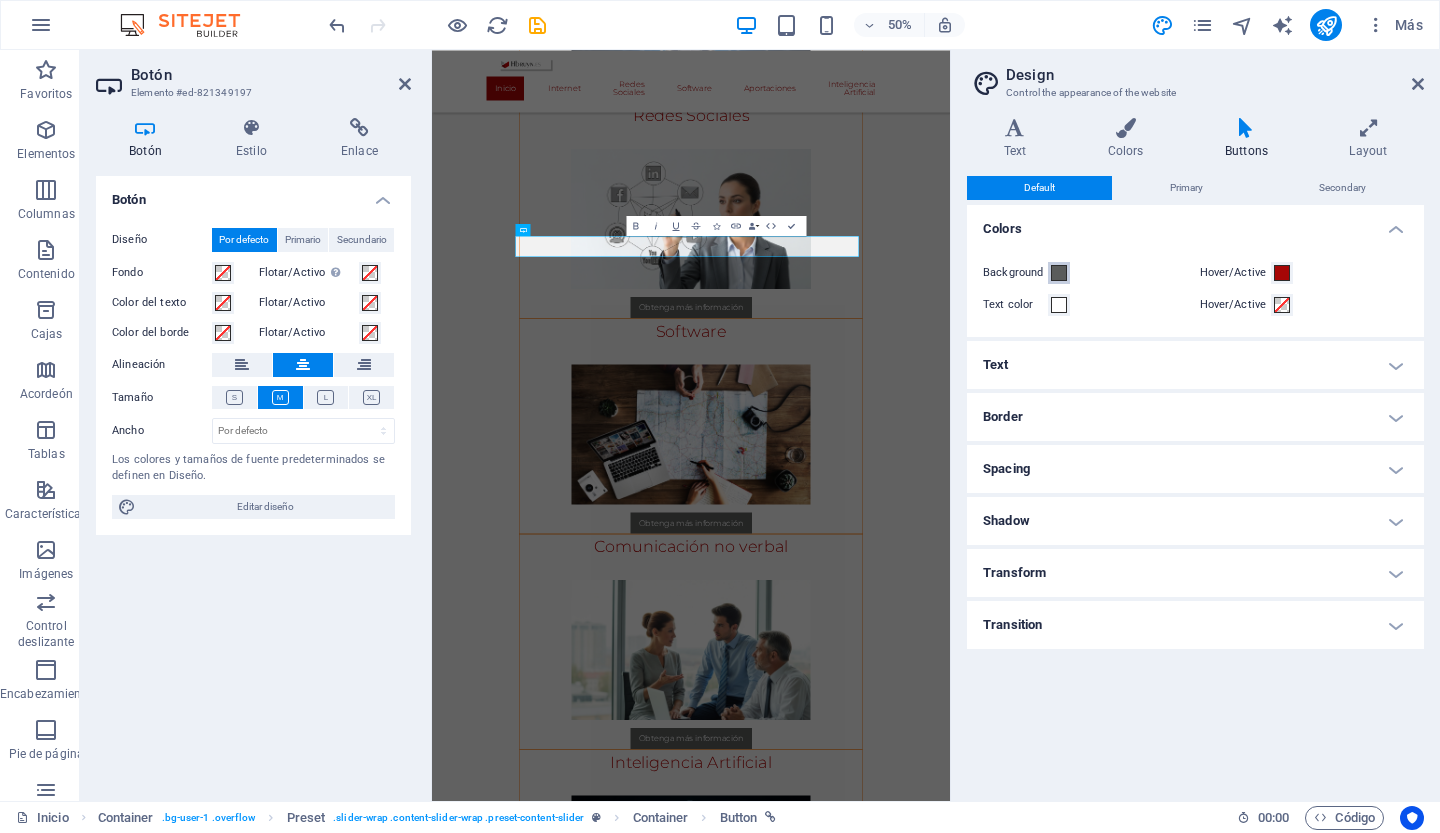 click at bounding box center (1059, 273) 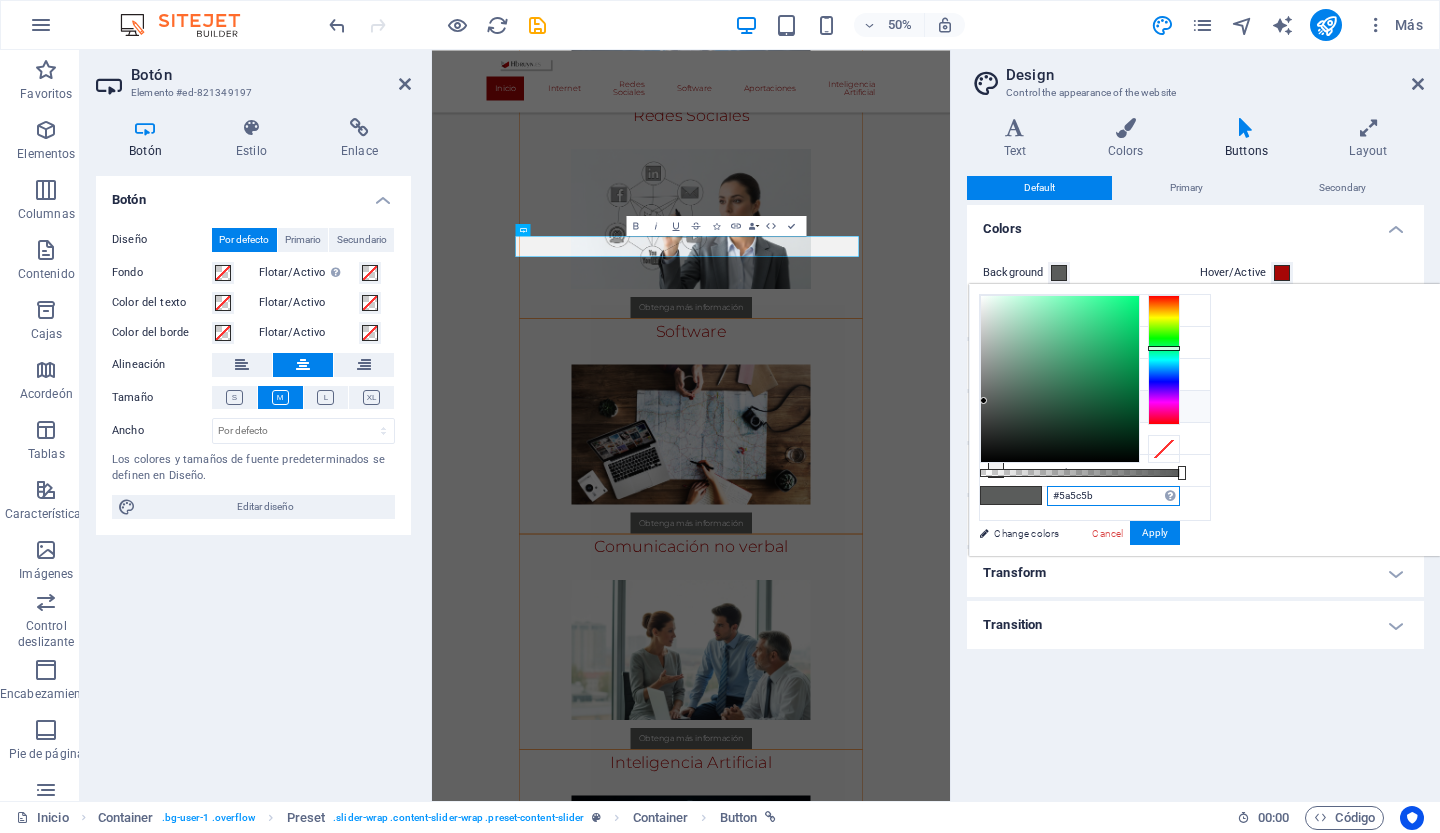 click on "#5a5c5b" at bounding box center [1113, 496] 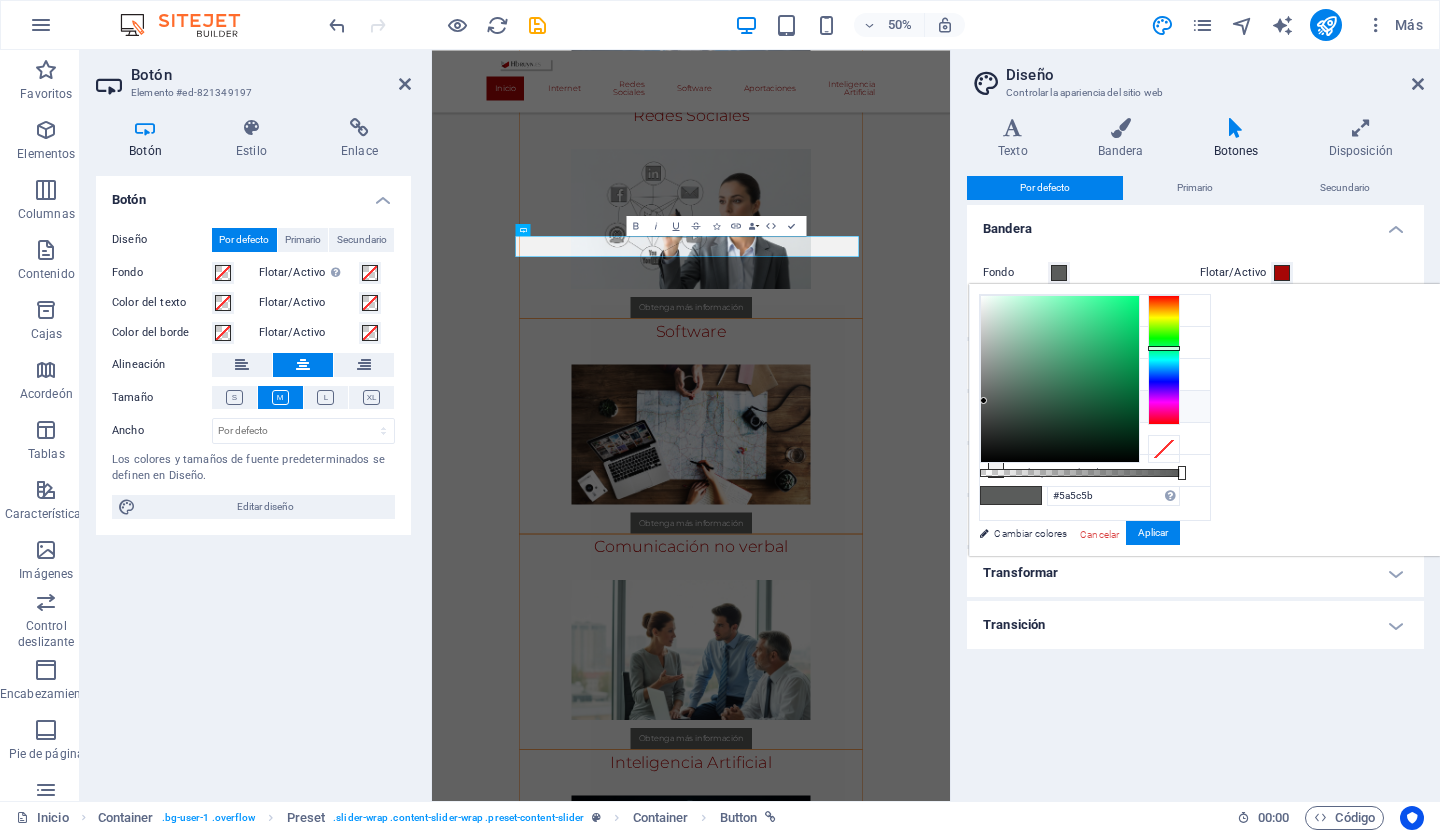 click on "Transformar" at bounding box center (1195, 573) 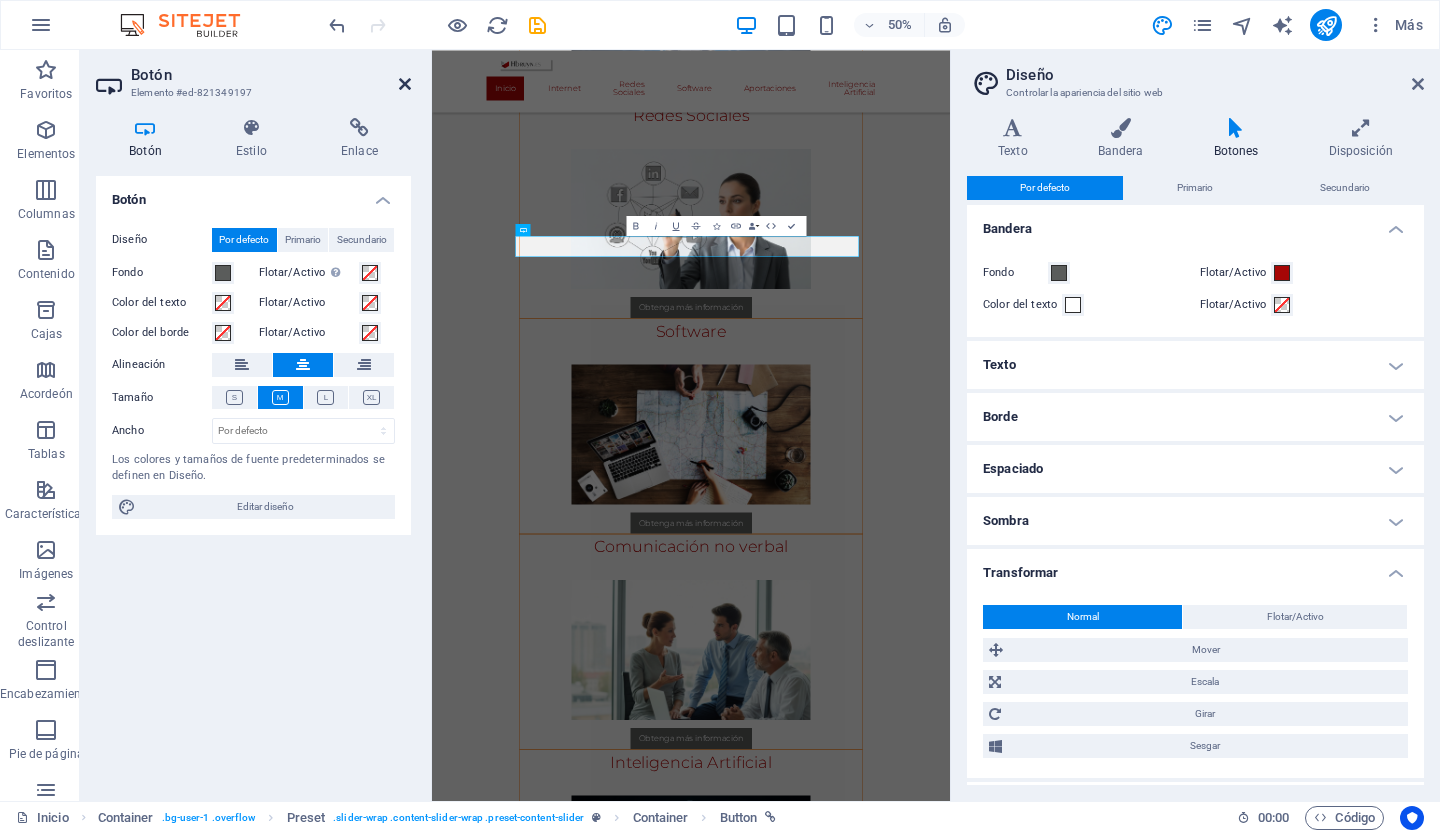 click at bounding box center (405, 84) 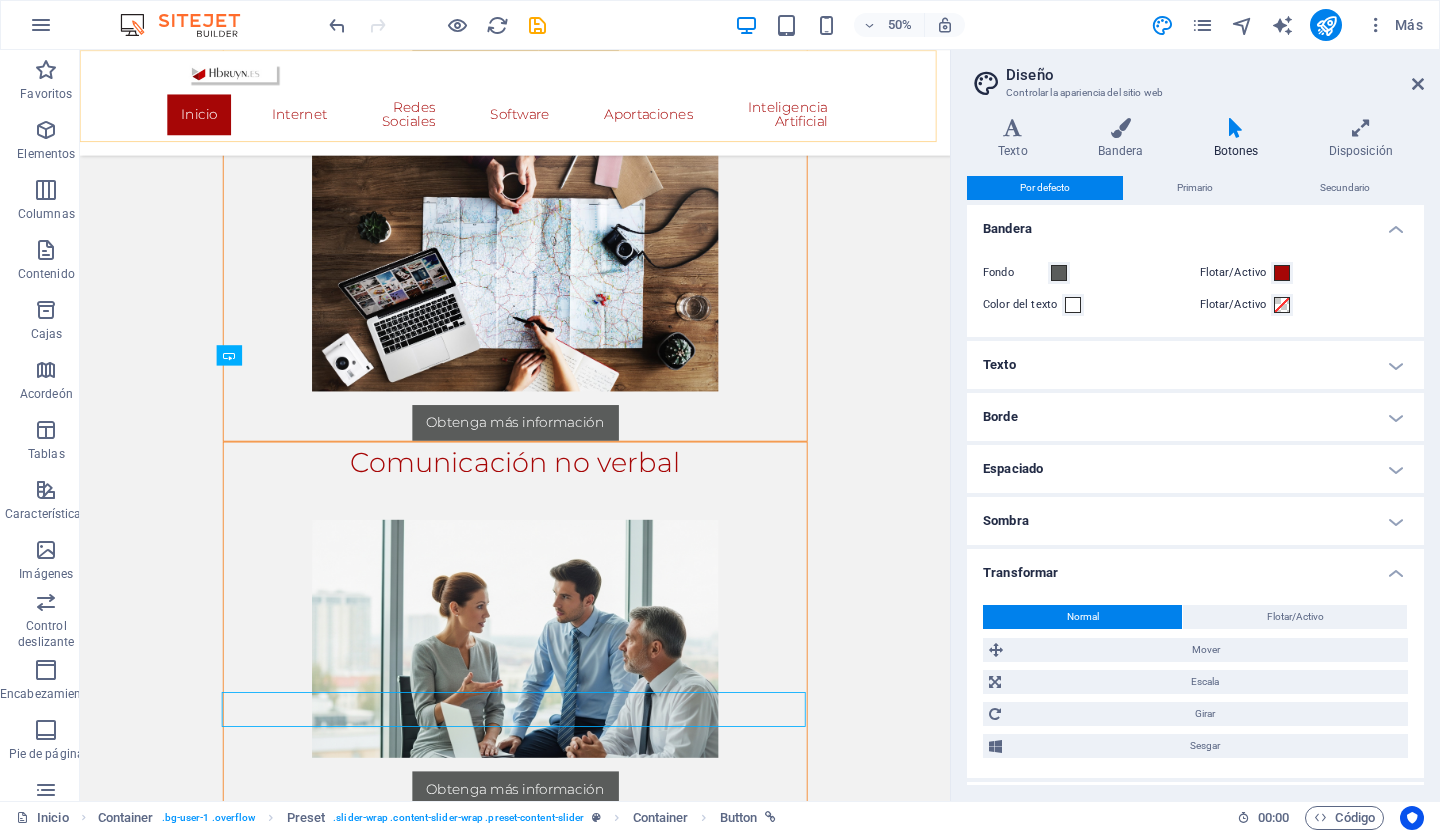 scroll, scrollTop: 1732, scrollLeft: 0, axis: vertical 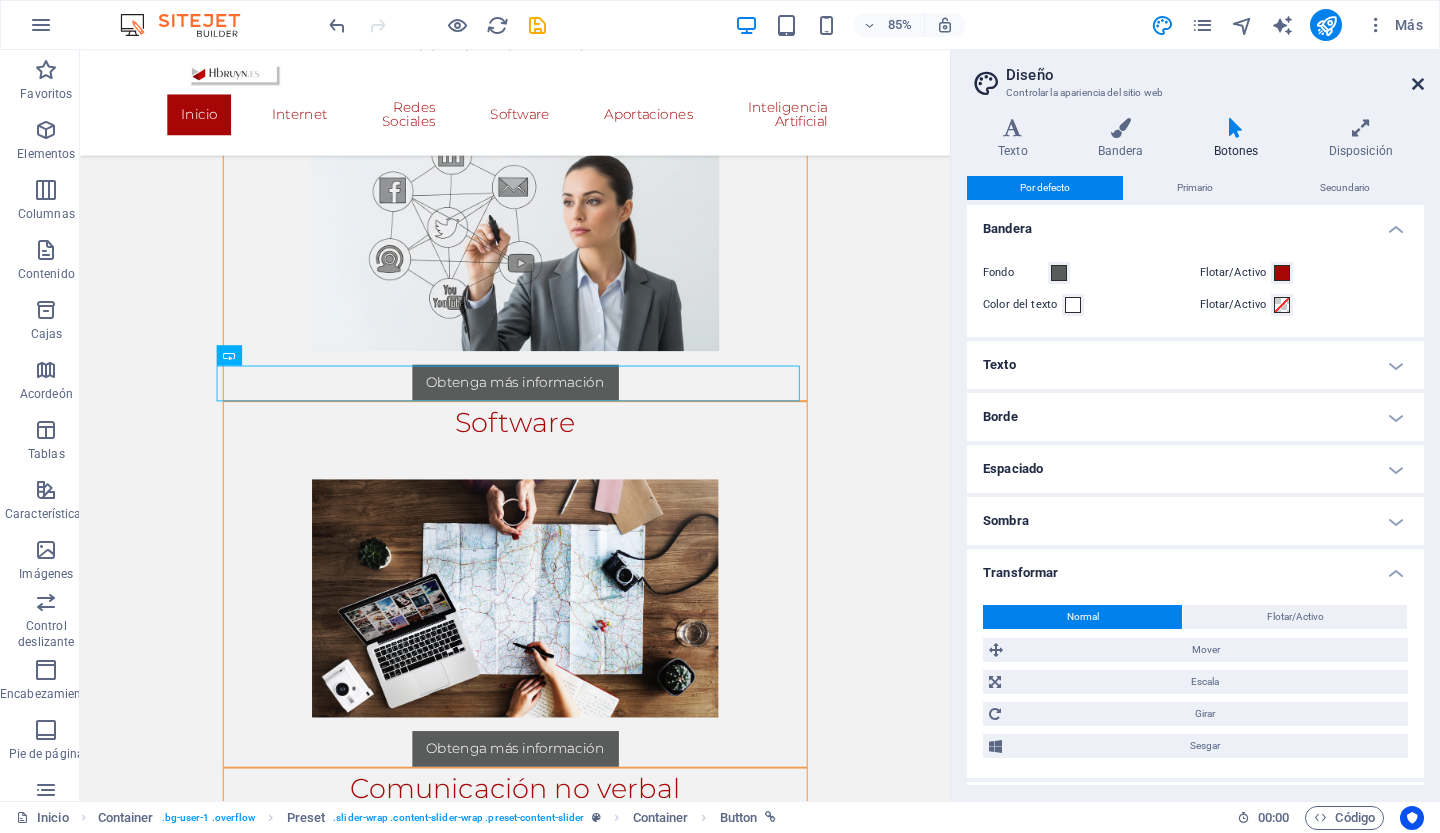 click at bounding box center (1418, 84) 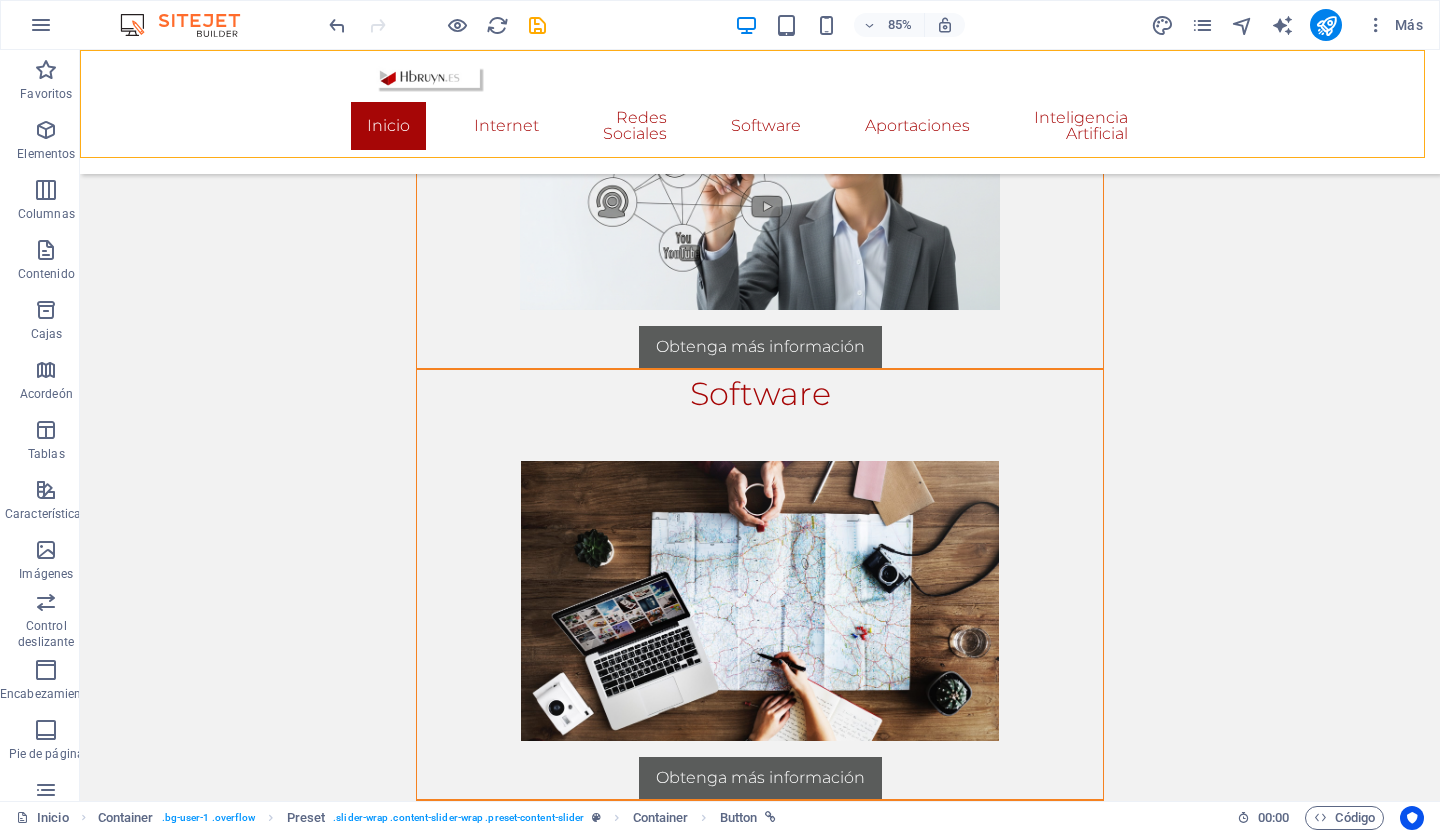 scroll, scrollTop: 1664, scrollLeft: 0, axis: vertical 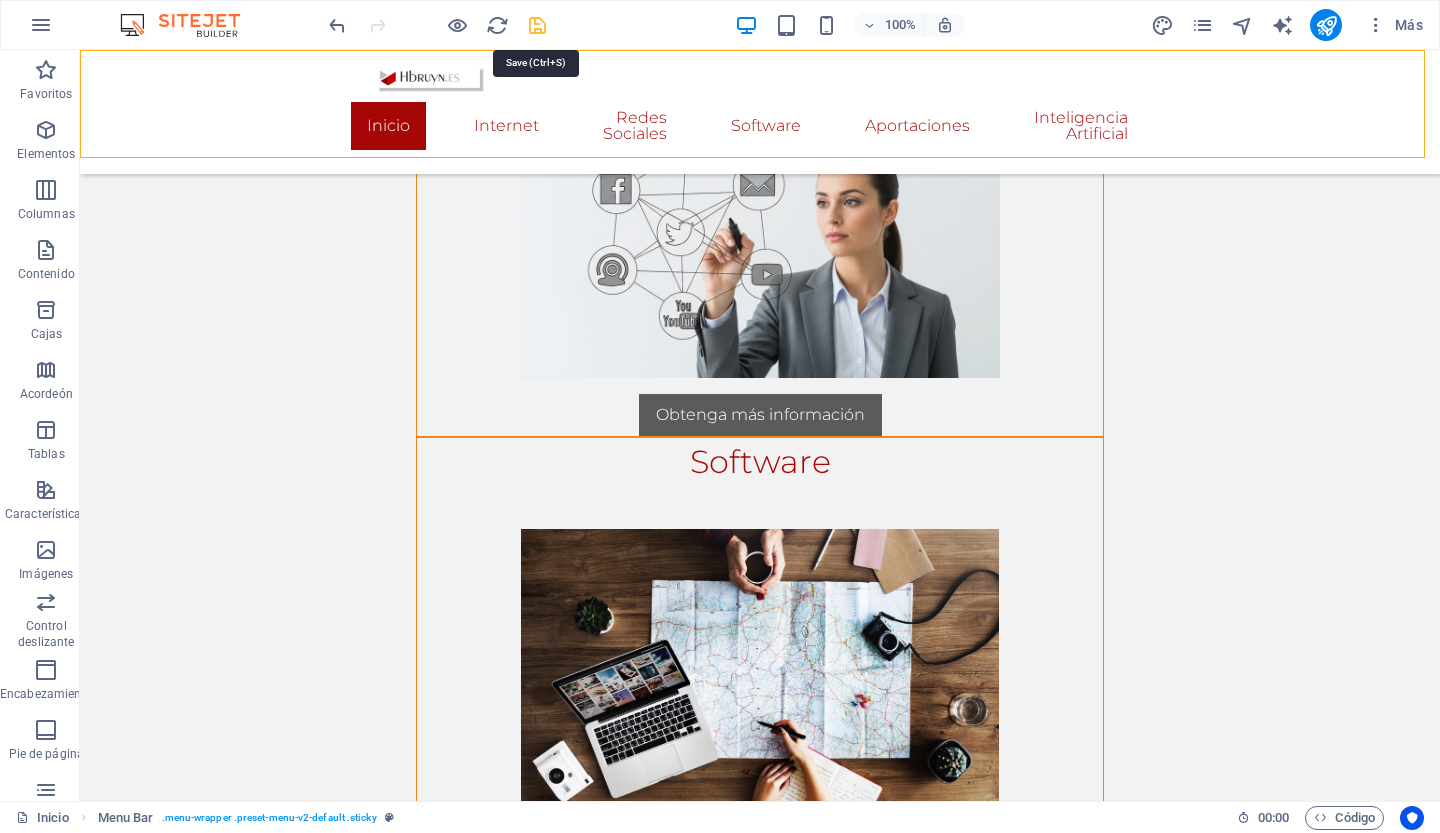 click at bounding box center [537, 25] 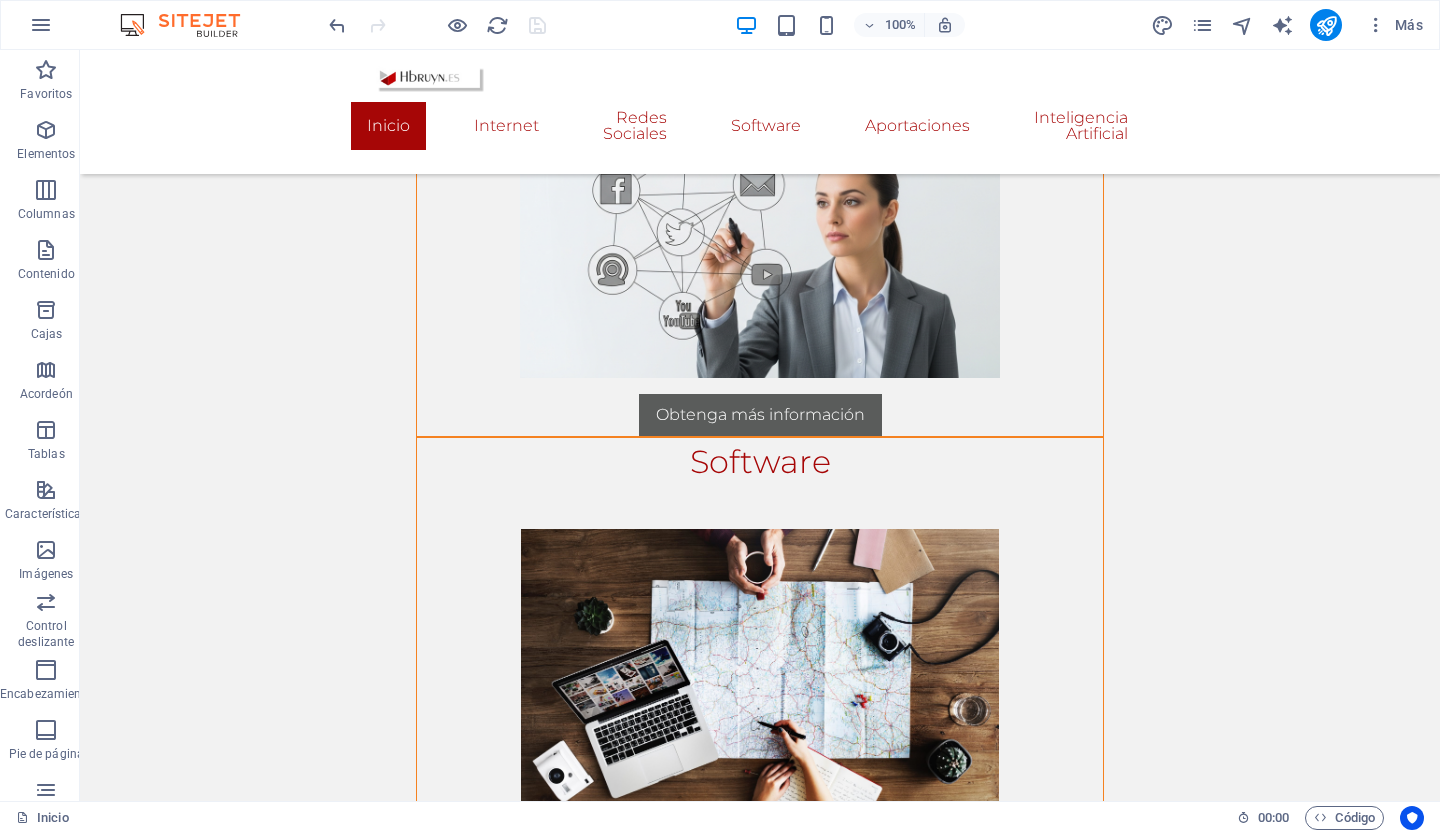 click on "100% Más" at bounding box center [720, 25] 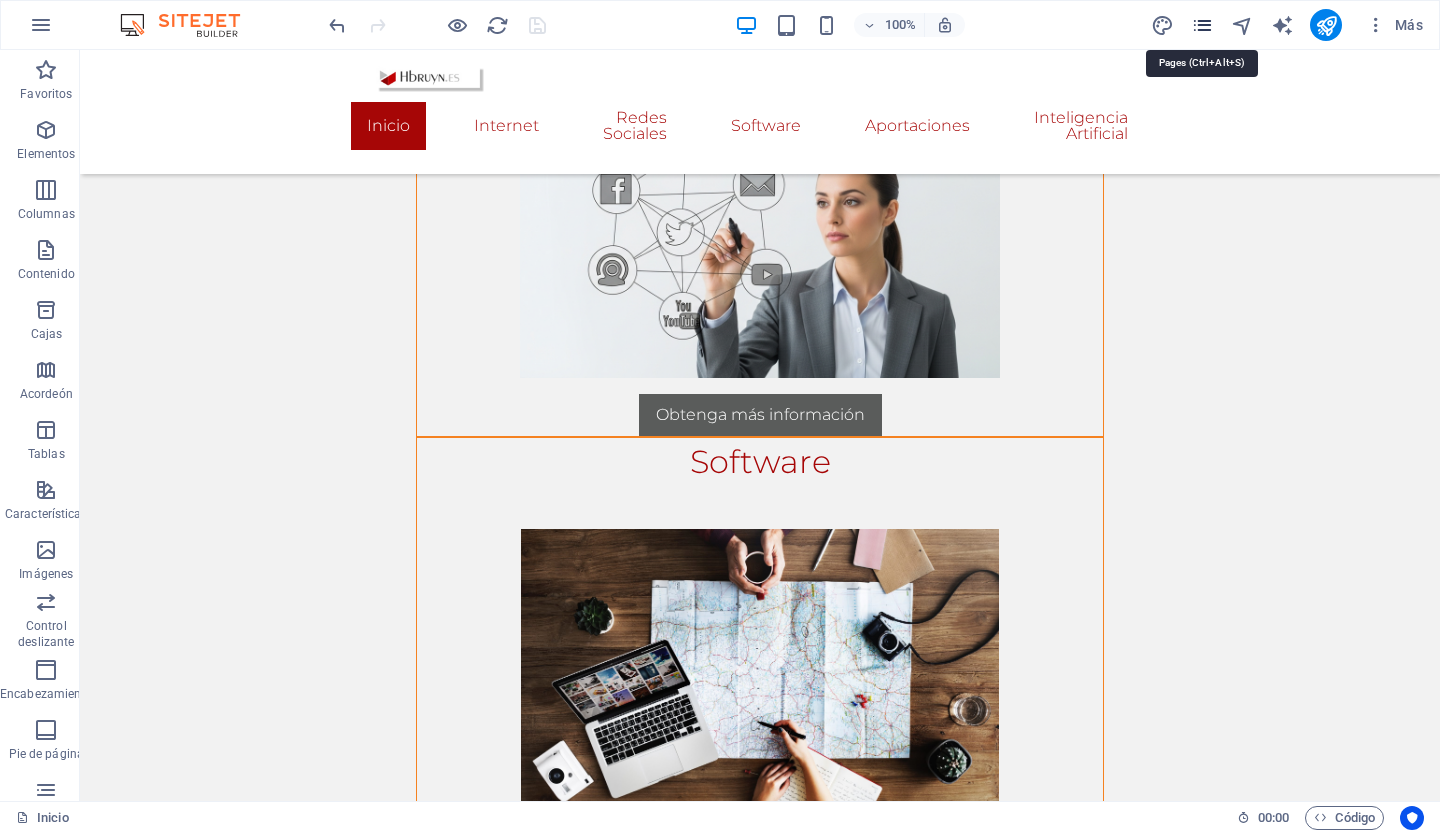 click at bounding box center (1202, 25) 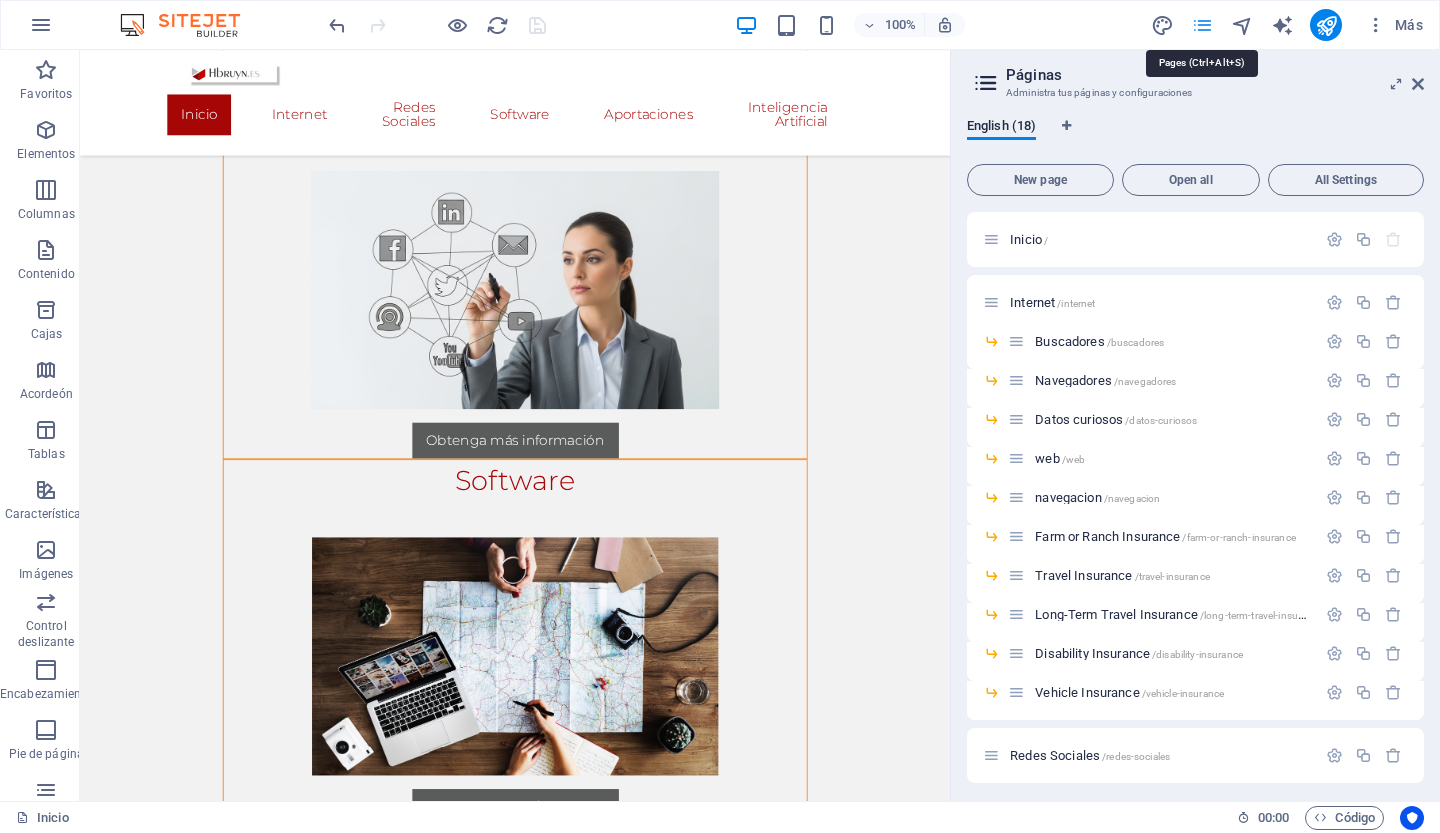 scroll, scrollTop: 1732, scrollLeft: 0, axis: vertical 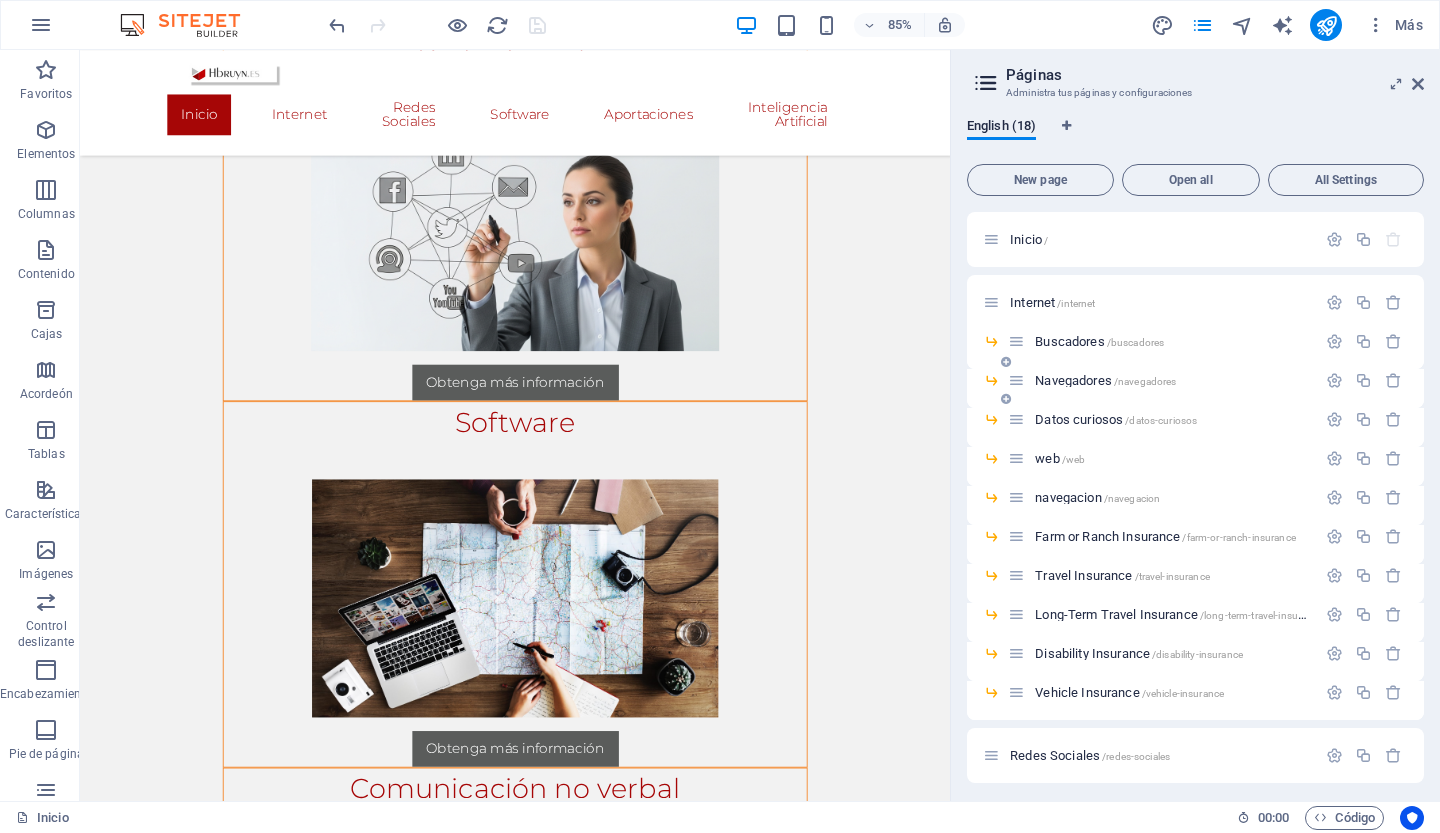 click on "Navegadores /navegadores" at bounding box center (1105, 380) 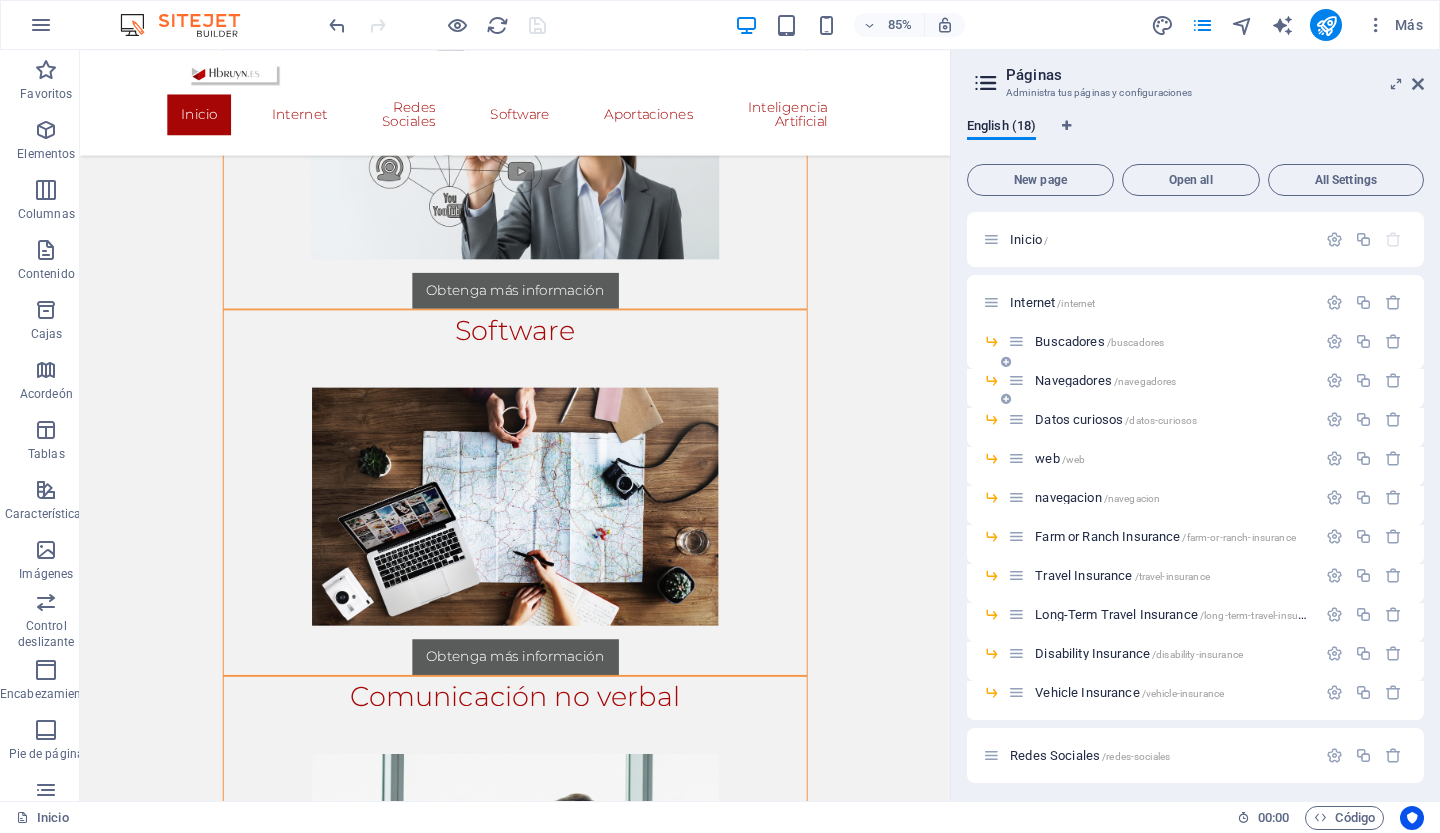scroll, scrollTop: 0, scrollLeft: 0, axis: both 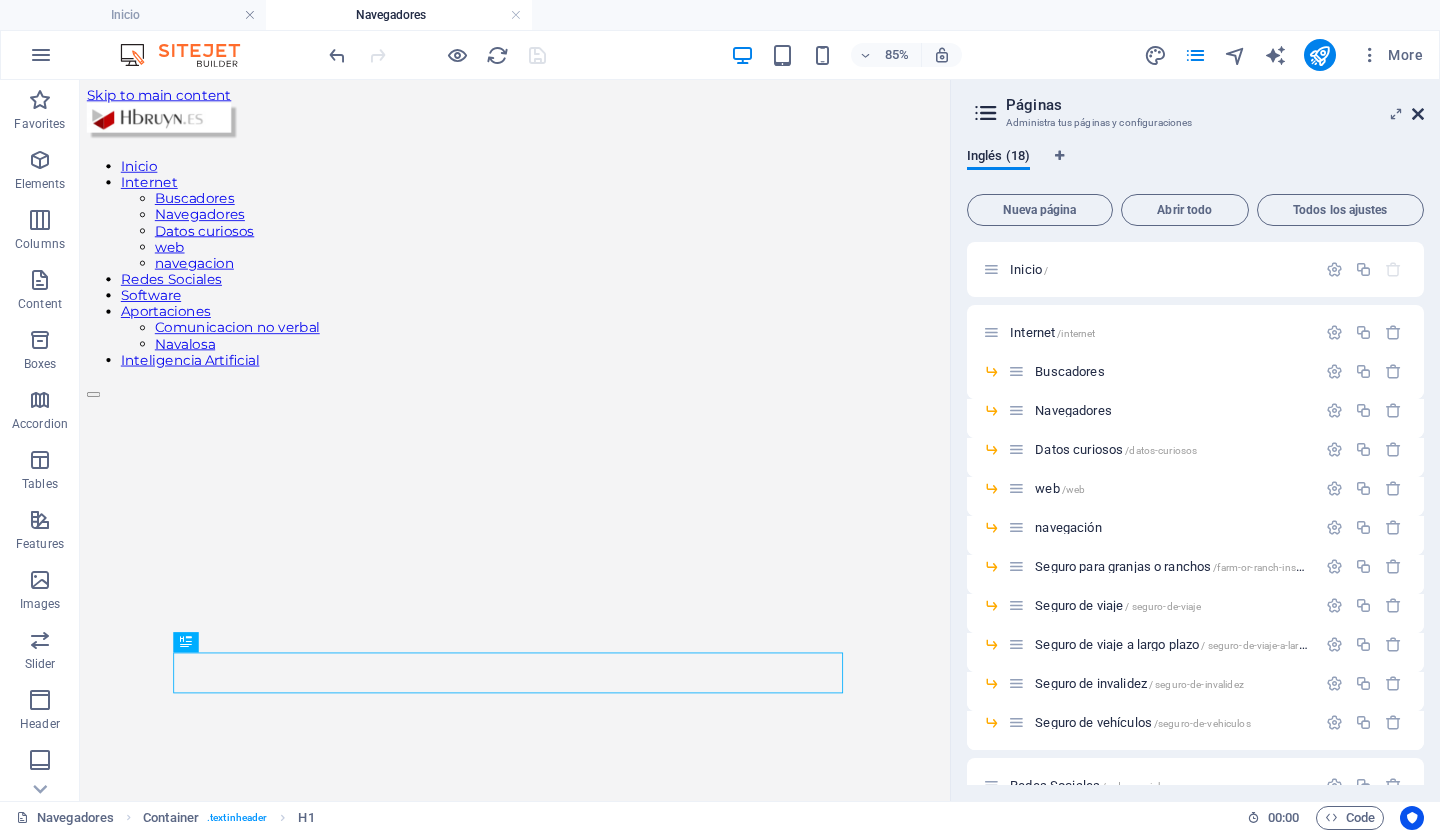 click at bounding box center (1418, 114) 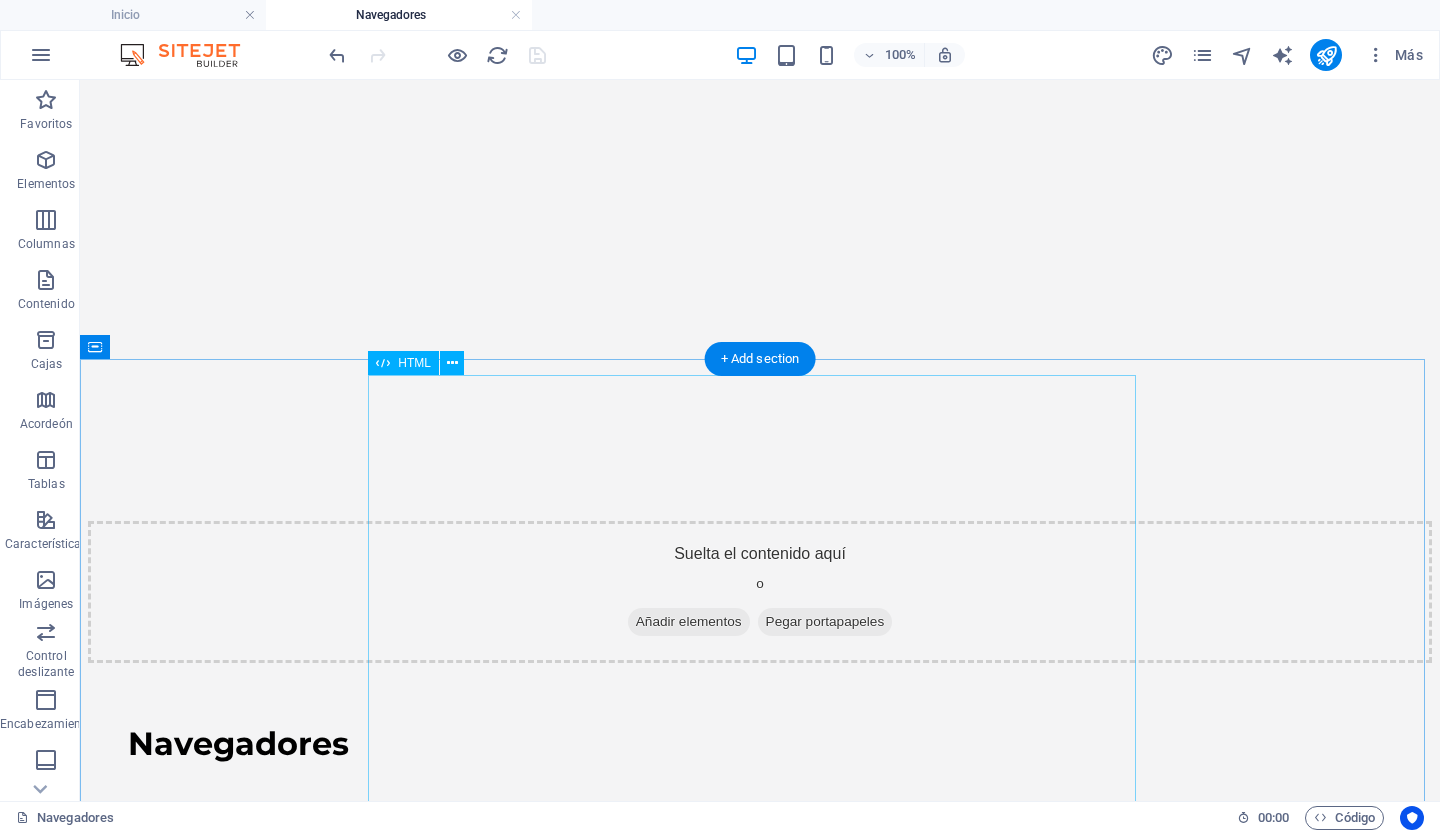 scroll, scrollTop: 508, scrollLeft: 0, axis: vertical 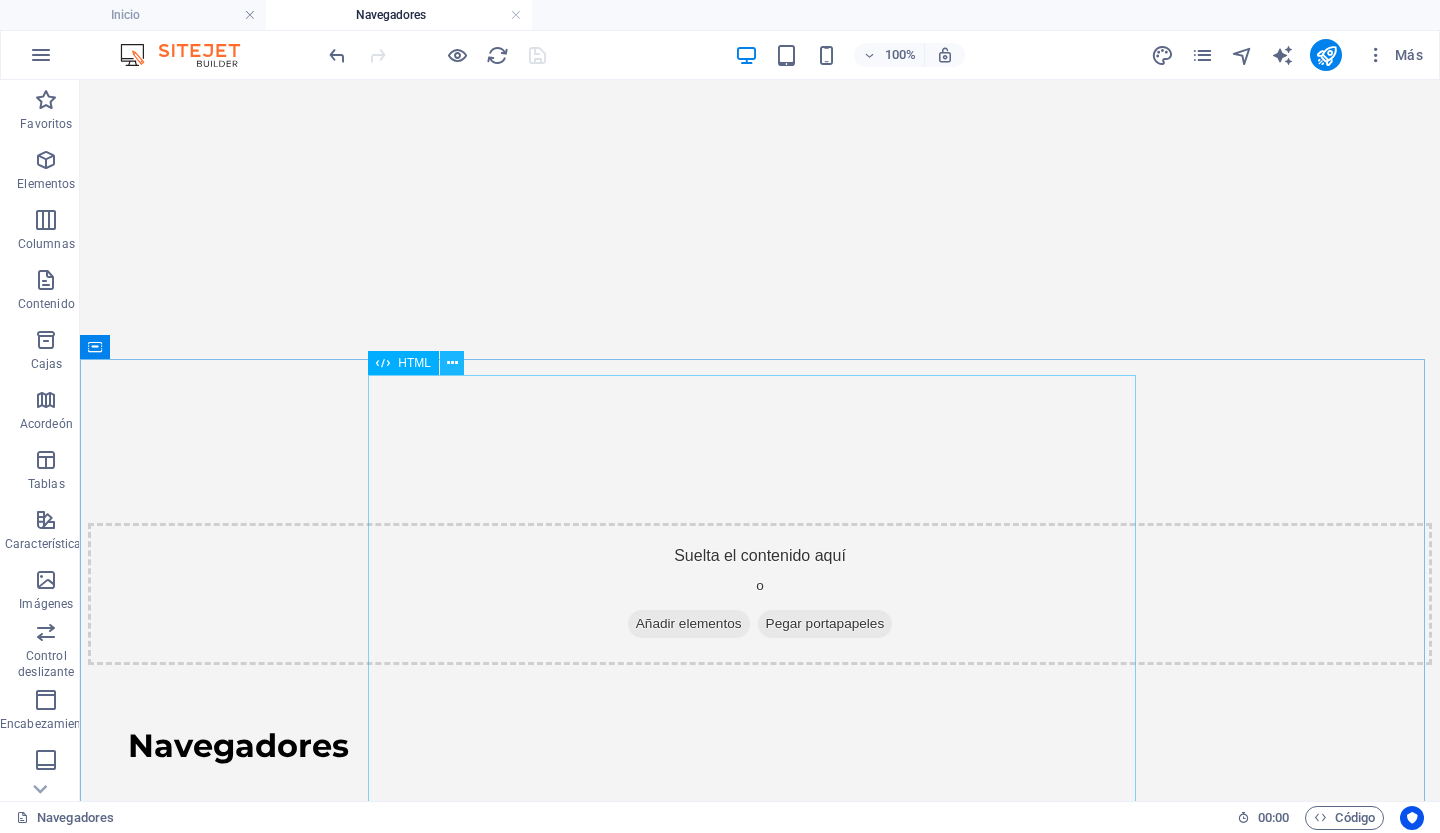 click at bounding box center [452, 363] 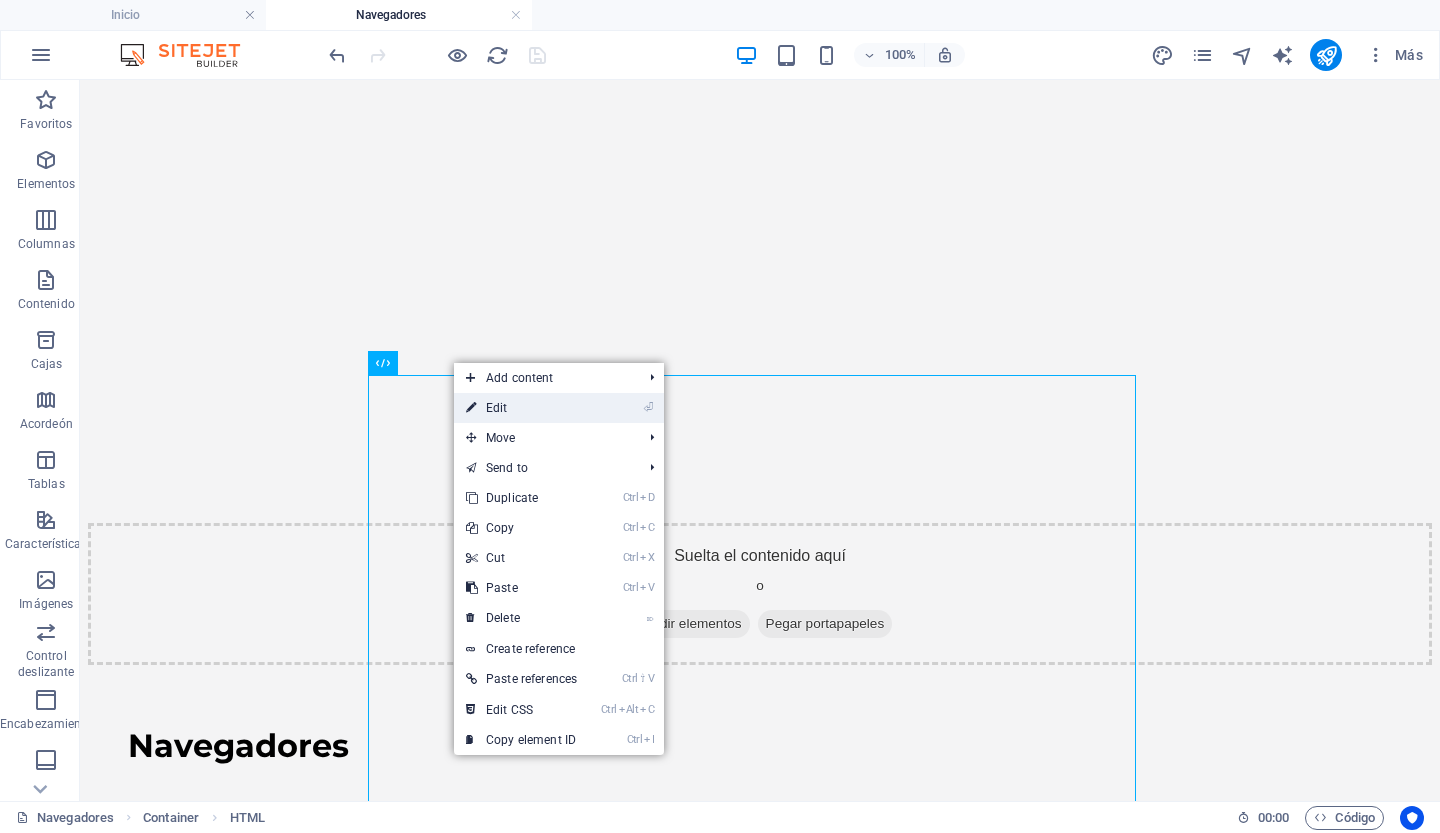 click on "⏎  Edit" at bounding box center [521, 408] 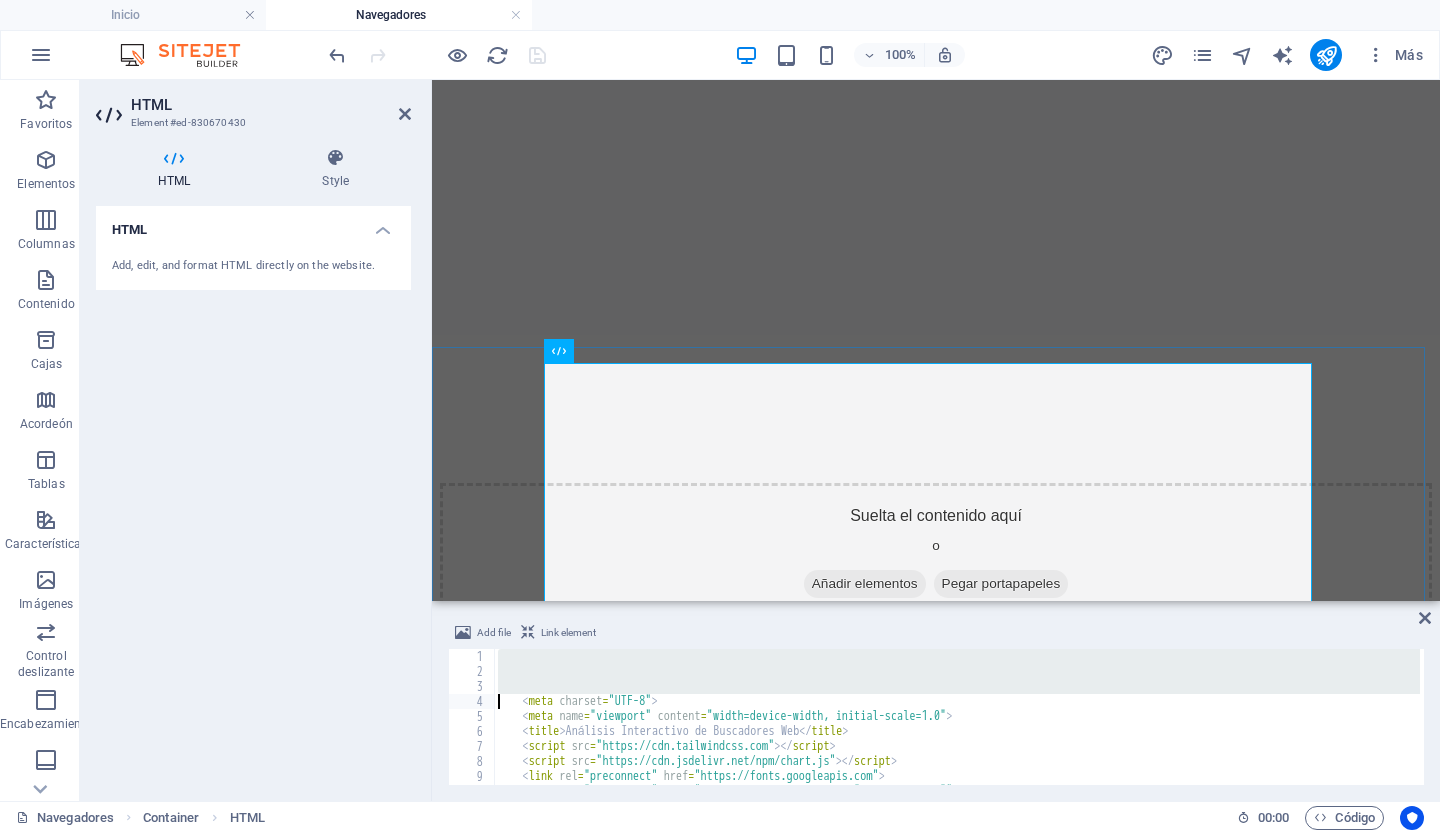 type on "<!-- Chosen Palette: Warm Neutral with Red Accent -->
<!-- Application Structure Plan: The SPA is designed as an interactive dashboard. A main selector allows users to choose a search engine, which dynamically updates all modules on the page. This structure promotes exploration and direct comparison over passive reading. The flow is: 1. Overview of the market with charts. 2. User selects a" 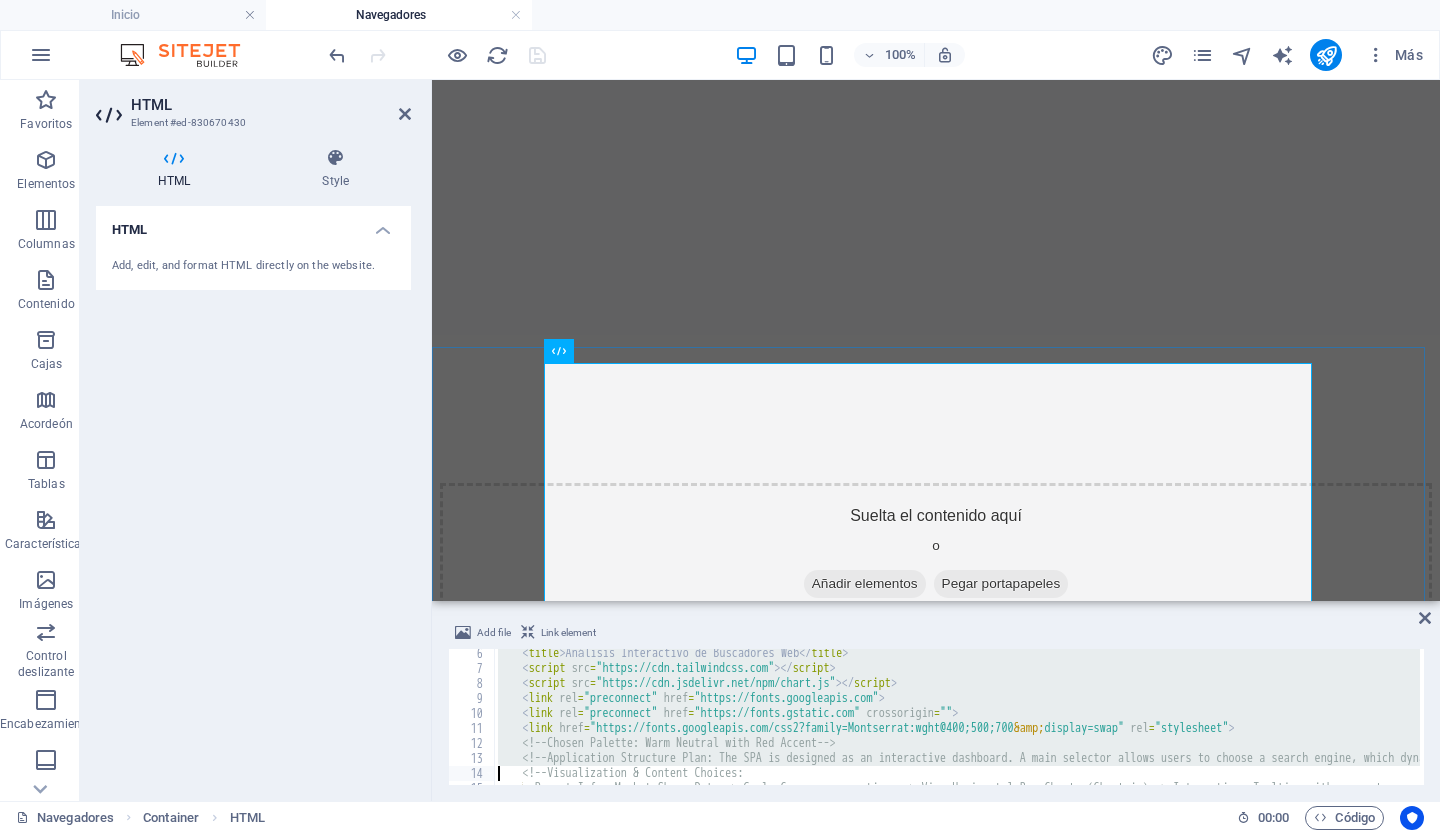 type on "<!-- Visualization & Content Choices:
- Report Info: Market Share Data -> Goal: Compare proportions -> Viz: Horizontal Bar Charts (Chart.js) -> Interaction: Tooltips with percentage on hover, and a clear message to prompt interaction -> Justification: Horizontal bar charts are intuitive for comparing categories. Displaying percentages in tooltips and a clear instruction to hover provi" 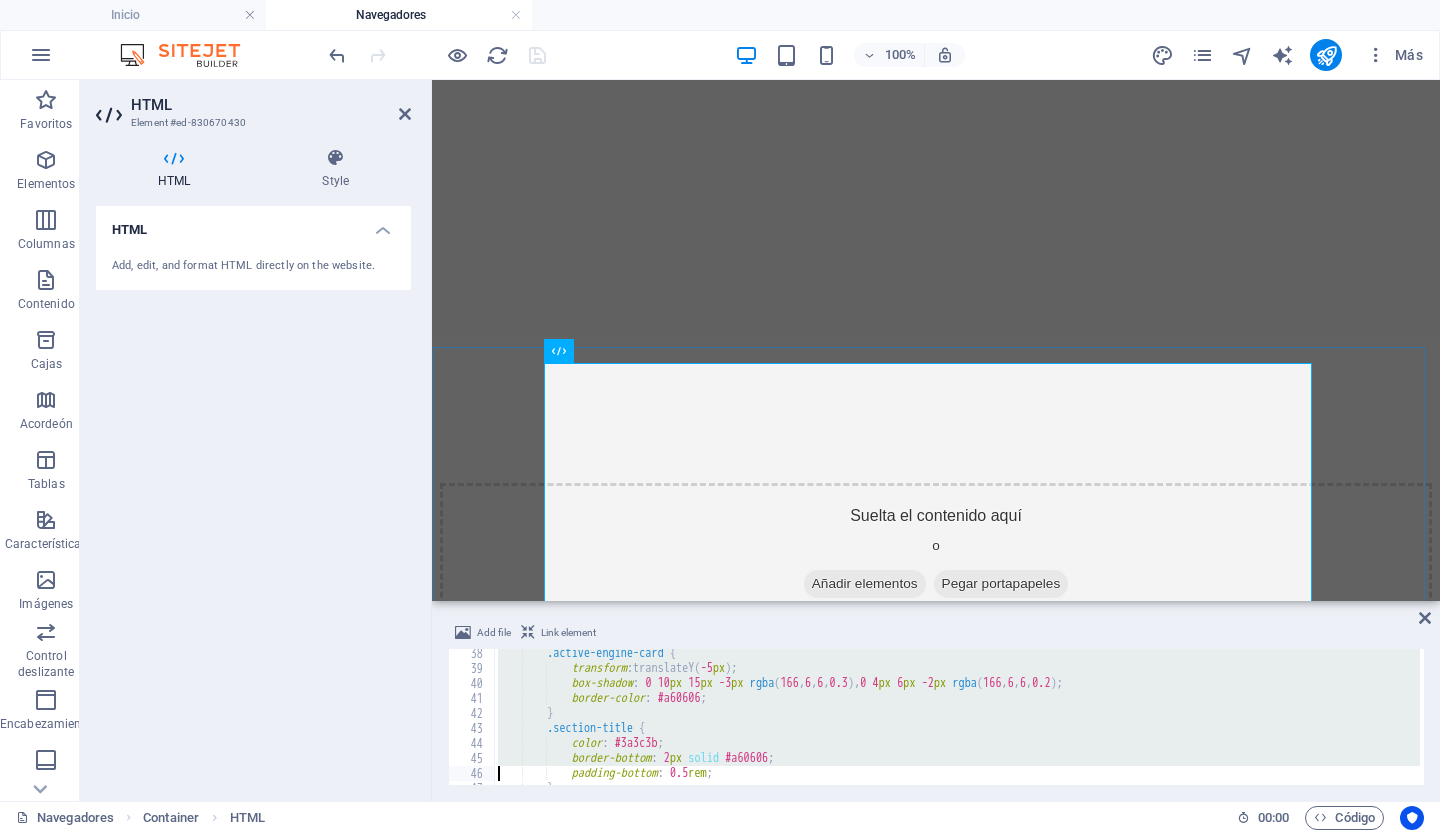 type on "</style>" 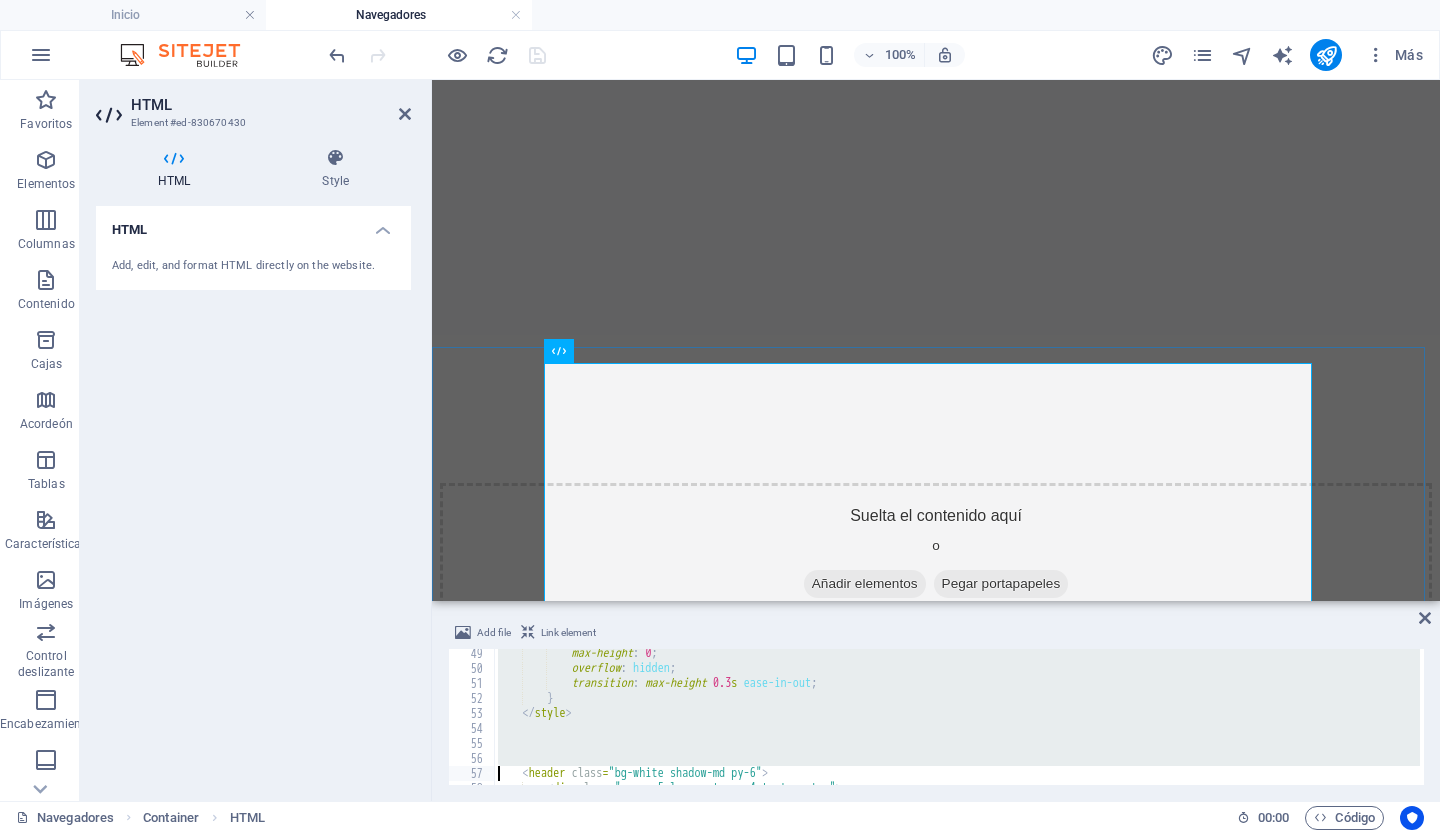 type on "<div class="max-w-5xl mx-auto px-4 text-center">
<h1 class="text-4xl font-bold" style="color: #a60606;"><font style="vertical-align: inherit;"><font style="vertical-align: inherit;"><font style="vertical-align: inherit;"><font style="vertical-align: inherit;"><font style="vertical-align: inherit;"><font style="vertical-align: inherit;"><font style="vertical-align: inherit;"><fo" 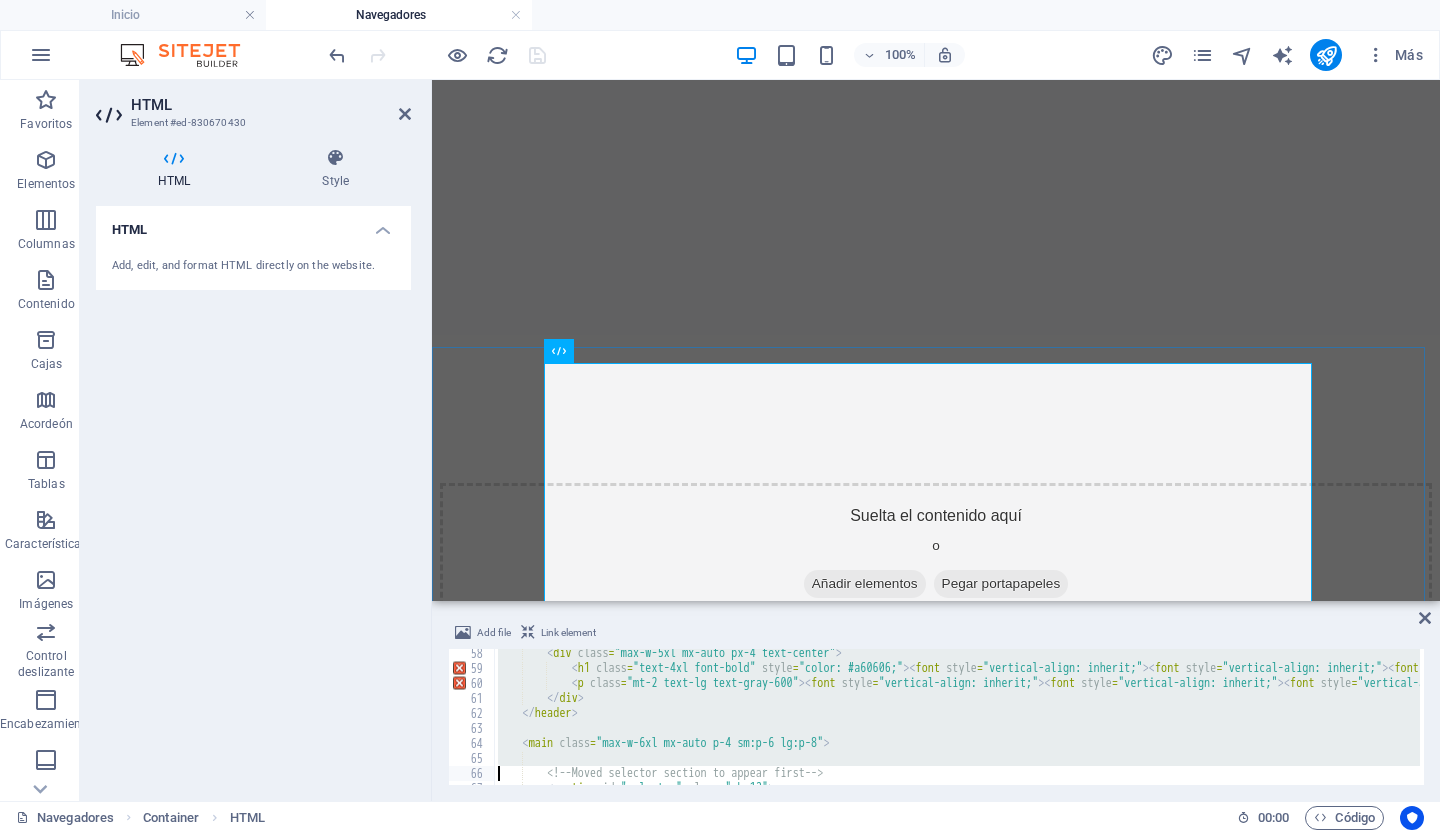 type on "<section id="selector" class="mb-12">
<h2 class="text-2xl font-bold text-center mb-6 section-title"><font style="vertical-align: inherit;"><font style="vertical-align: inherit;"><font style="vertical-align: inherit;"><font style="vertical-align: inherit;"><font style="vertical-align: inherit;"><font style="vertical-align: inherit;"><font style="vertical-align: inherit;"><font s" 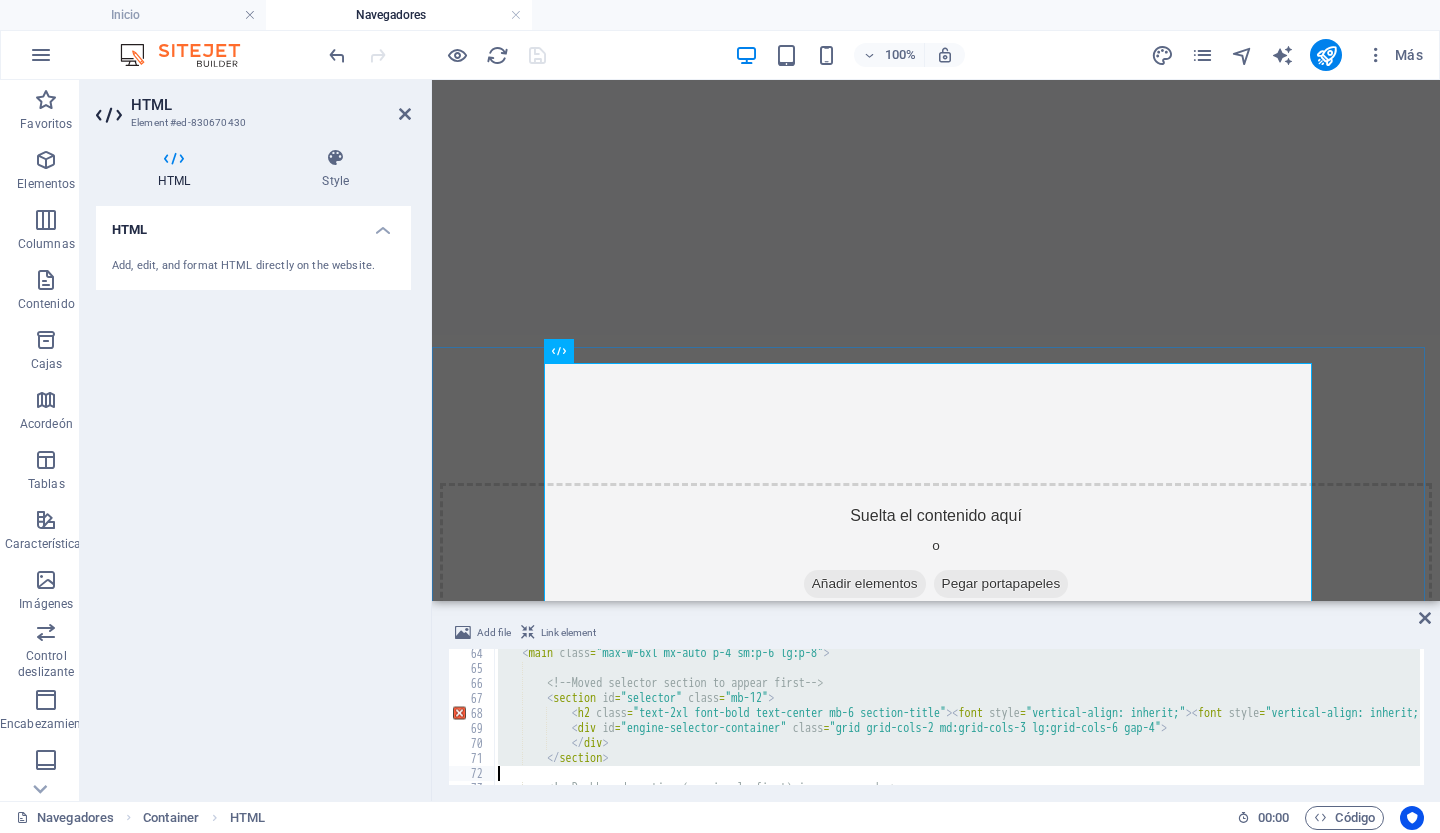type on "<section id="dashboard" class="mb-12 bg-white p-6 rounded-xl shadow-lg">
<h2 class="text-2xl font-bold text-center mb-4 section-title"><font style="vertical-align: inherit;"><font style="vertical-align: inherit;"><font style="vertical-align: inherit;"><font style="vertical-align: inherit;"><font style="vertical-align: inherit;"><font style="vertical-align: inherit;"><font style" 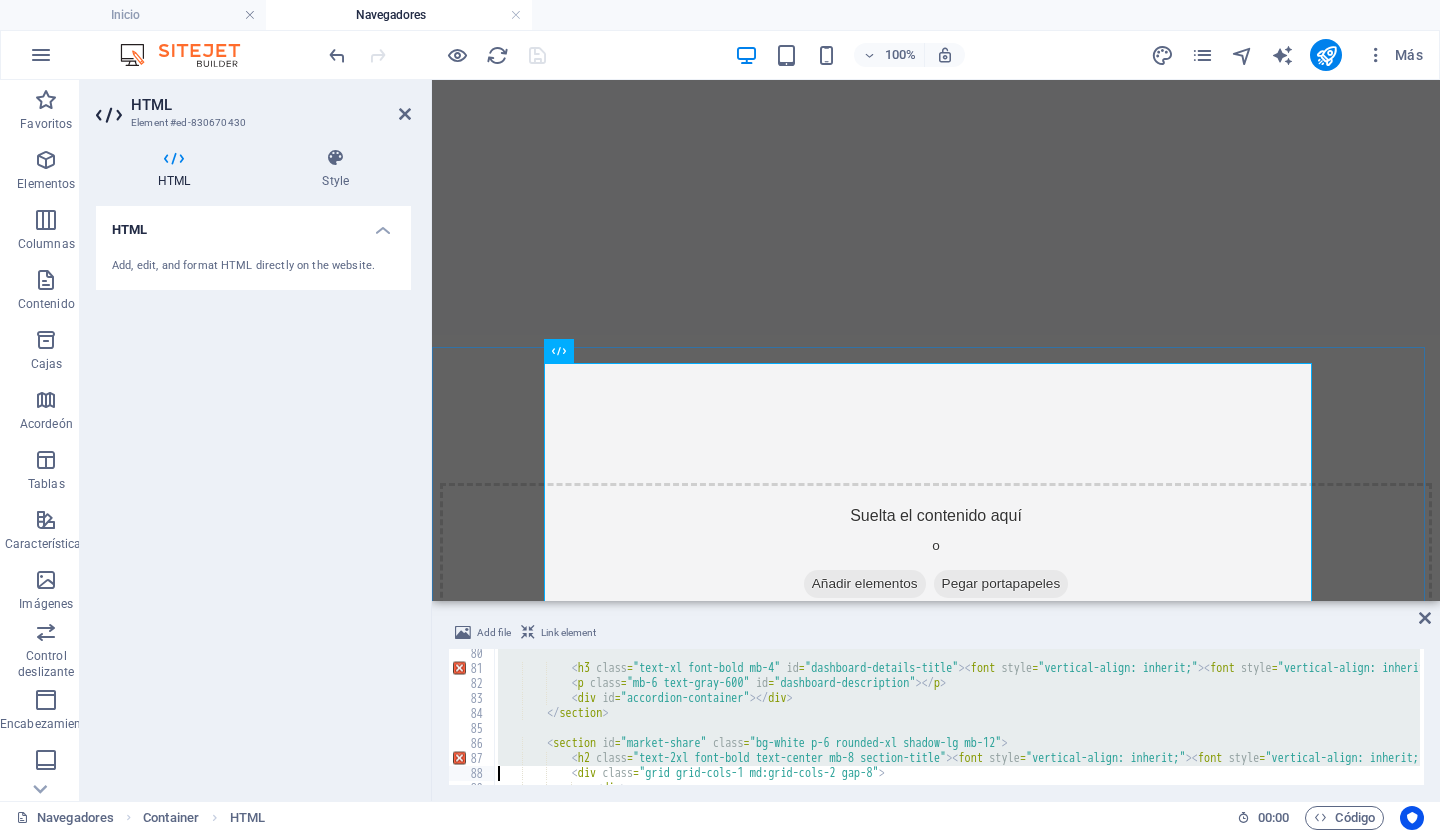 type on "<h3 class="text-xl font-bold mb-4"><font style="vertical-align: inherit;"><font style="vertical-align: inherit;"><font style="vertical-align: inherit;"><font style="vertical-align: inherit;"><font style="vertical-align: inherit;"><font style="vertical-align: inherit;"><font style="vertical-align: inherit;"><font style="vertical-align: inherit;"" 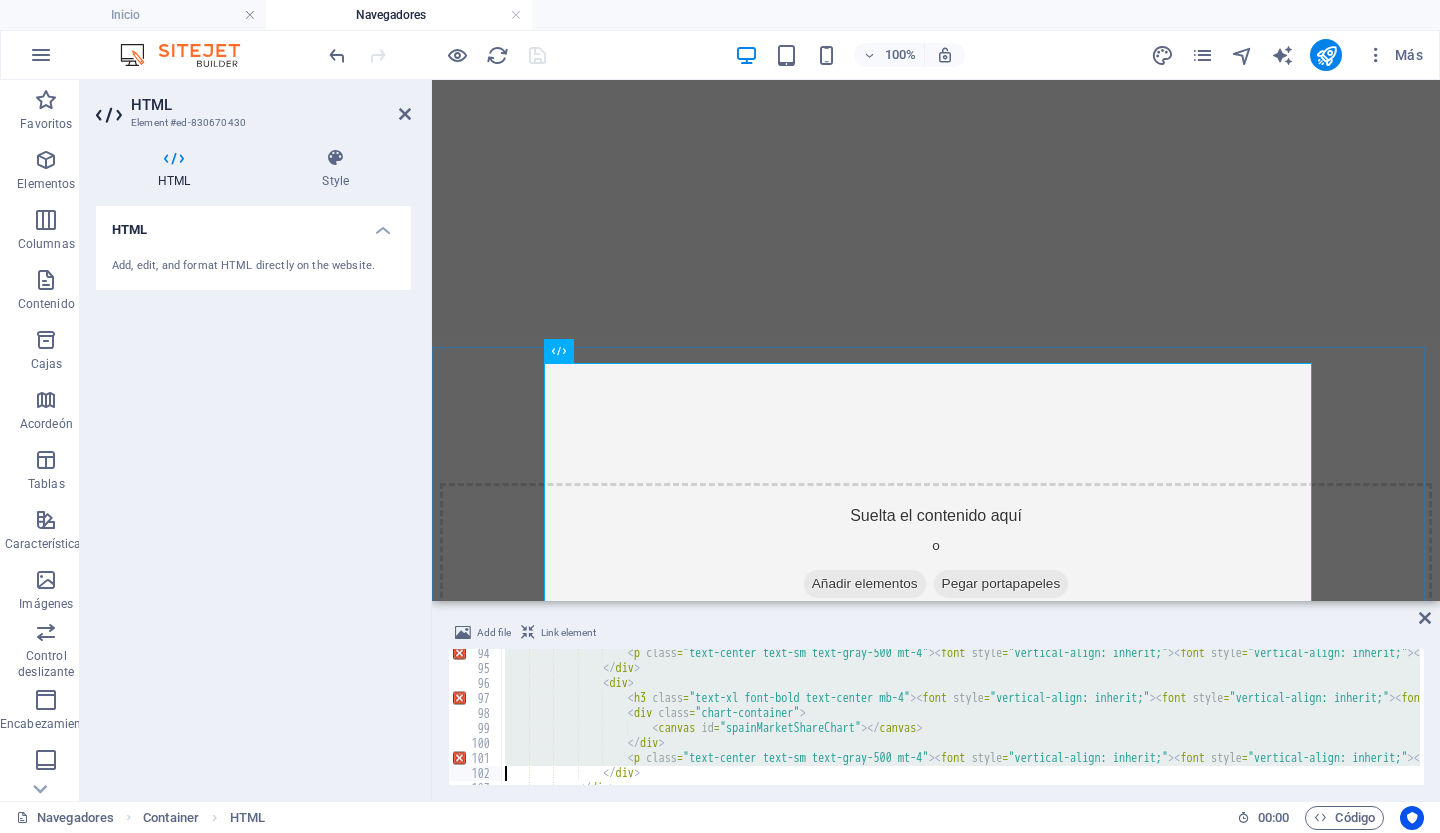 type on "<section id="conclusions" class="bg-white p-6 rounded-xl shadow-lg mb-12">
<h2 class="text-2xl font-bold text-center mb-8 section-title">" 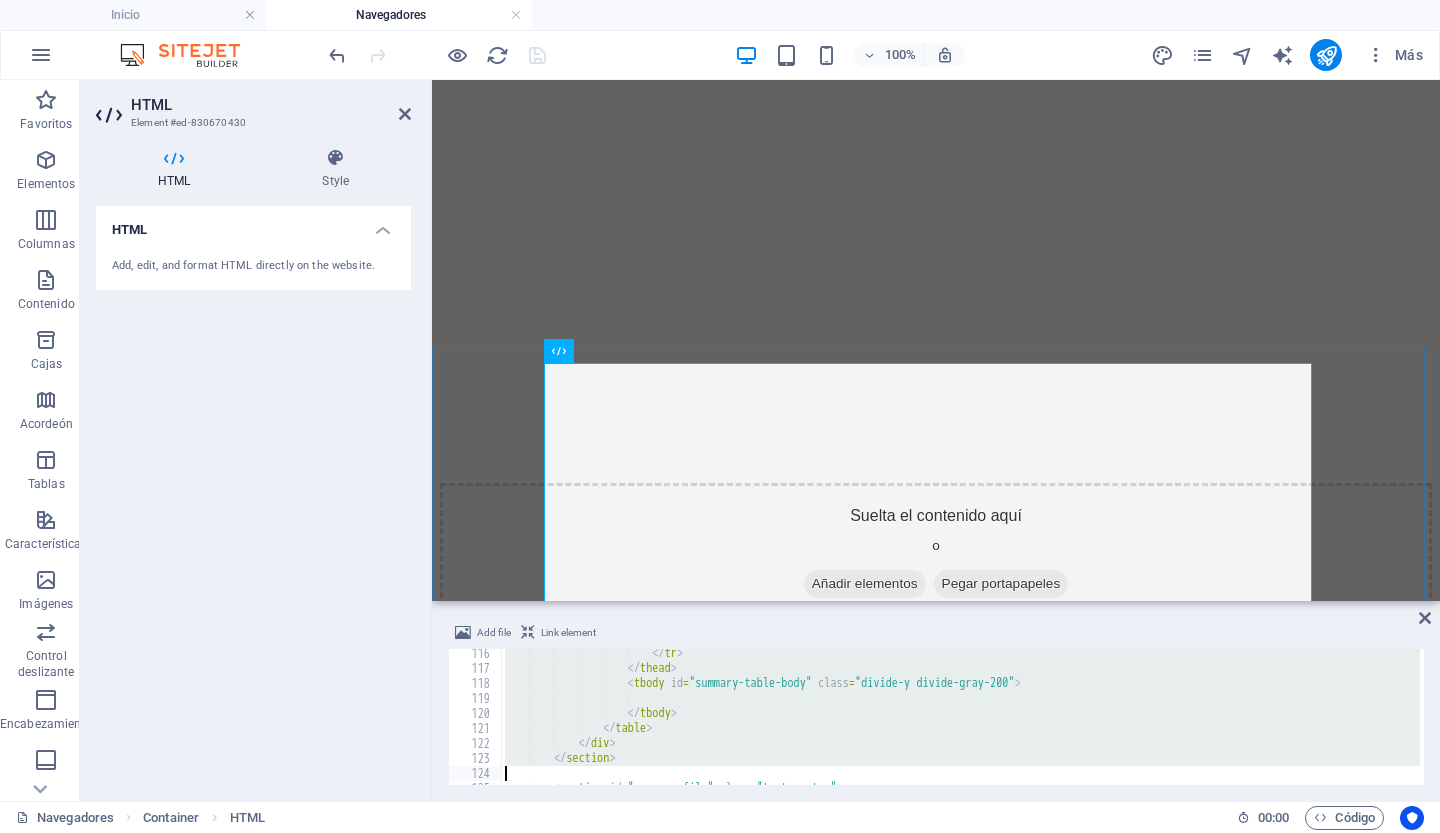 type on "<section id="user-profile" class="text-center">
<h2 class="text-2xl font-bold mb-6 section-title"><font style="vertical-align: inherit;"><font style="vertical-align: inherit;"><font style="vertical-align: inherit;"><font style="vertical-align: inherit;"><font style="vertical-align: inherit;"><font style="vertical-align: inherit;"><font style="vertical-align: inherit;"><font sty" 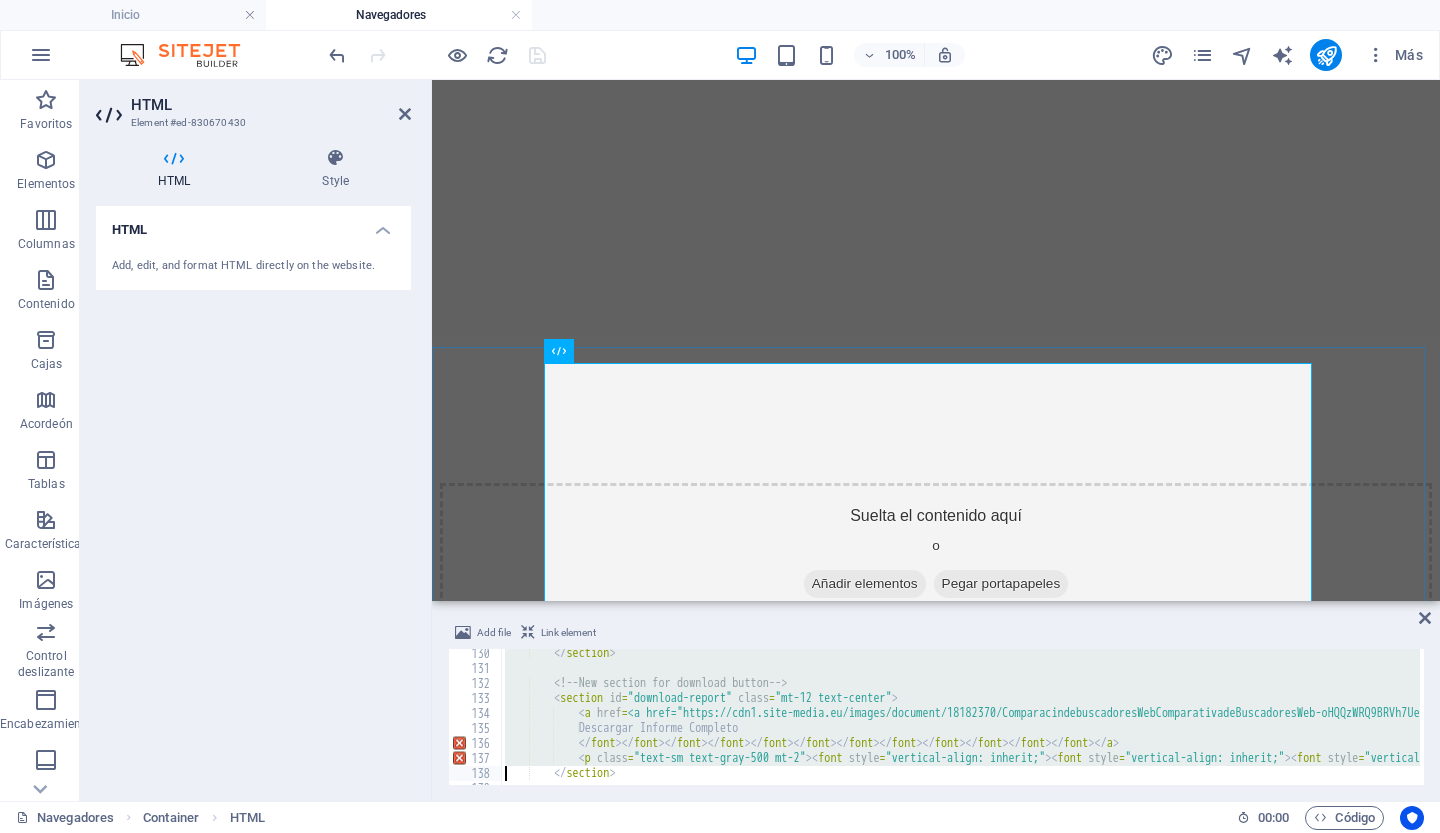 type on "<footer class="text-center py-6 bg-gray-800 text-white mt-12">
<p><font style="vertical-align: inherit;"><font style="vertical-align: inherit;"><font style="vertical-align: inherit;"><font style="vertical-align: inherit;"><font style="vertical-align: inherit;"><font style="vertical-align: inherit;"><font style="vertical-align: inherit;"><font style="vertical-align: inherit;"><font styl" 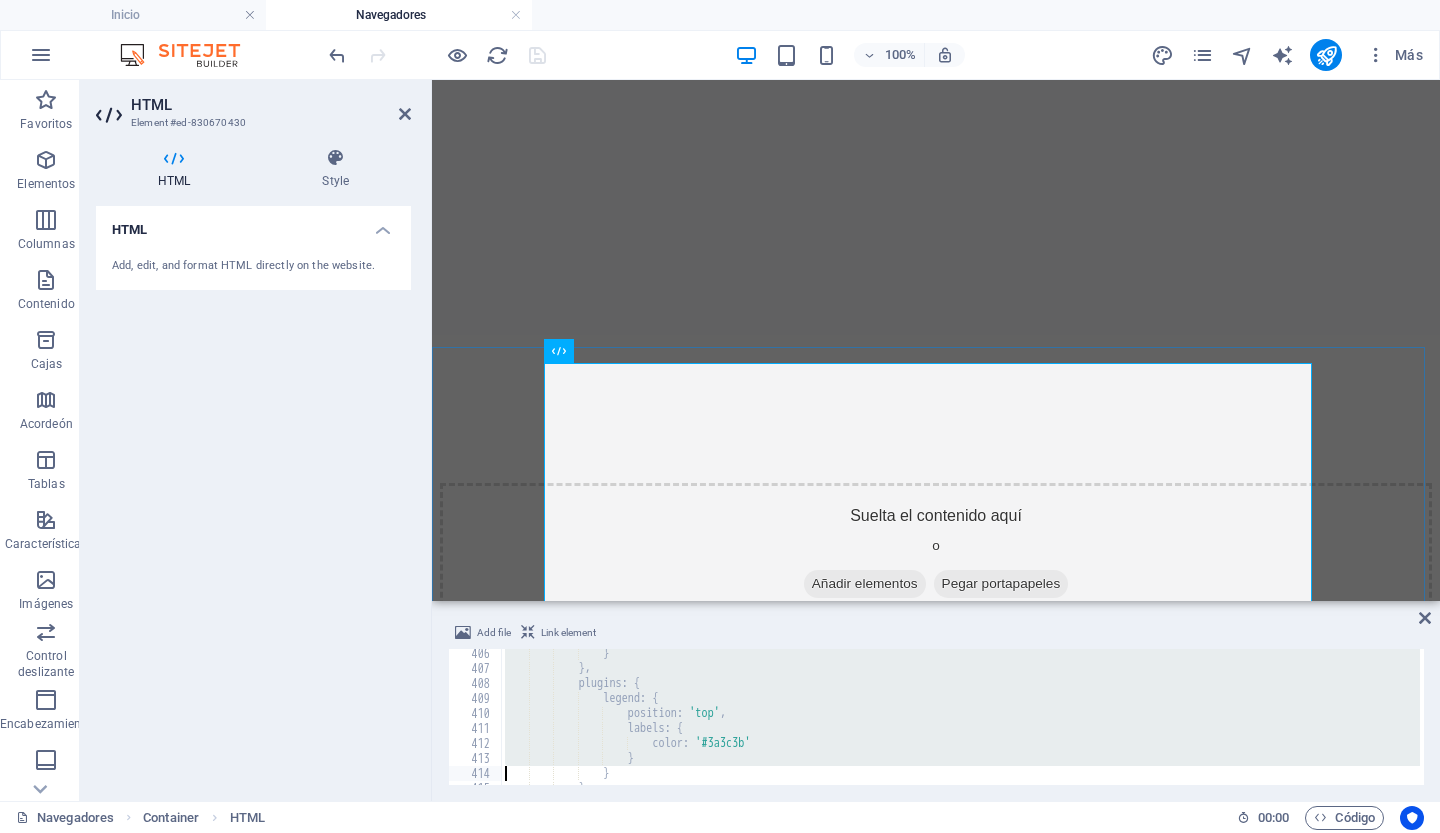 scroll, scrollTop: 6138, scrollLeft: 0, axis: vertical 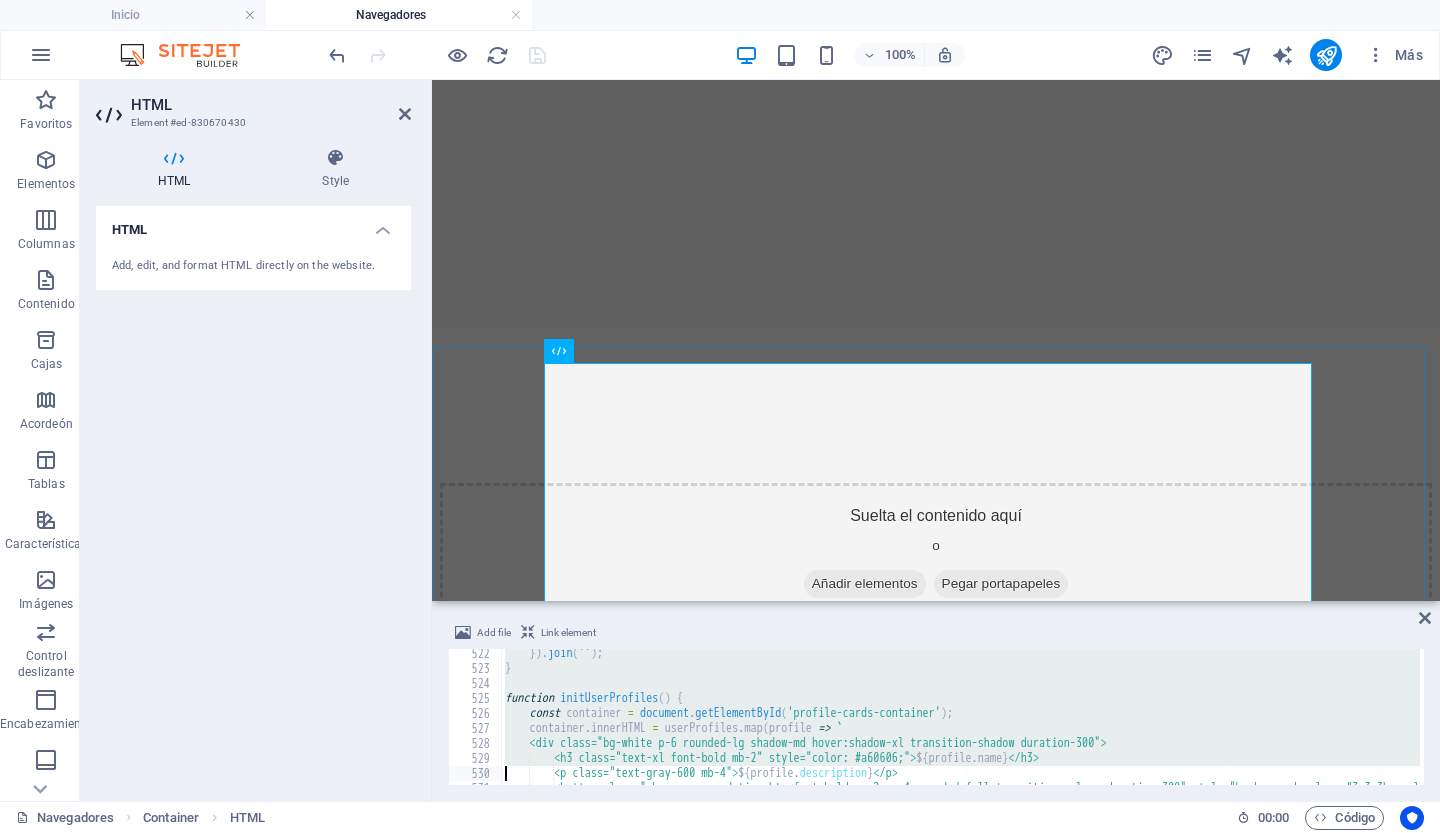 type on "</script>" 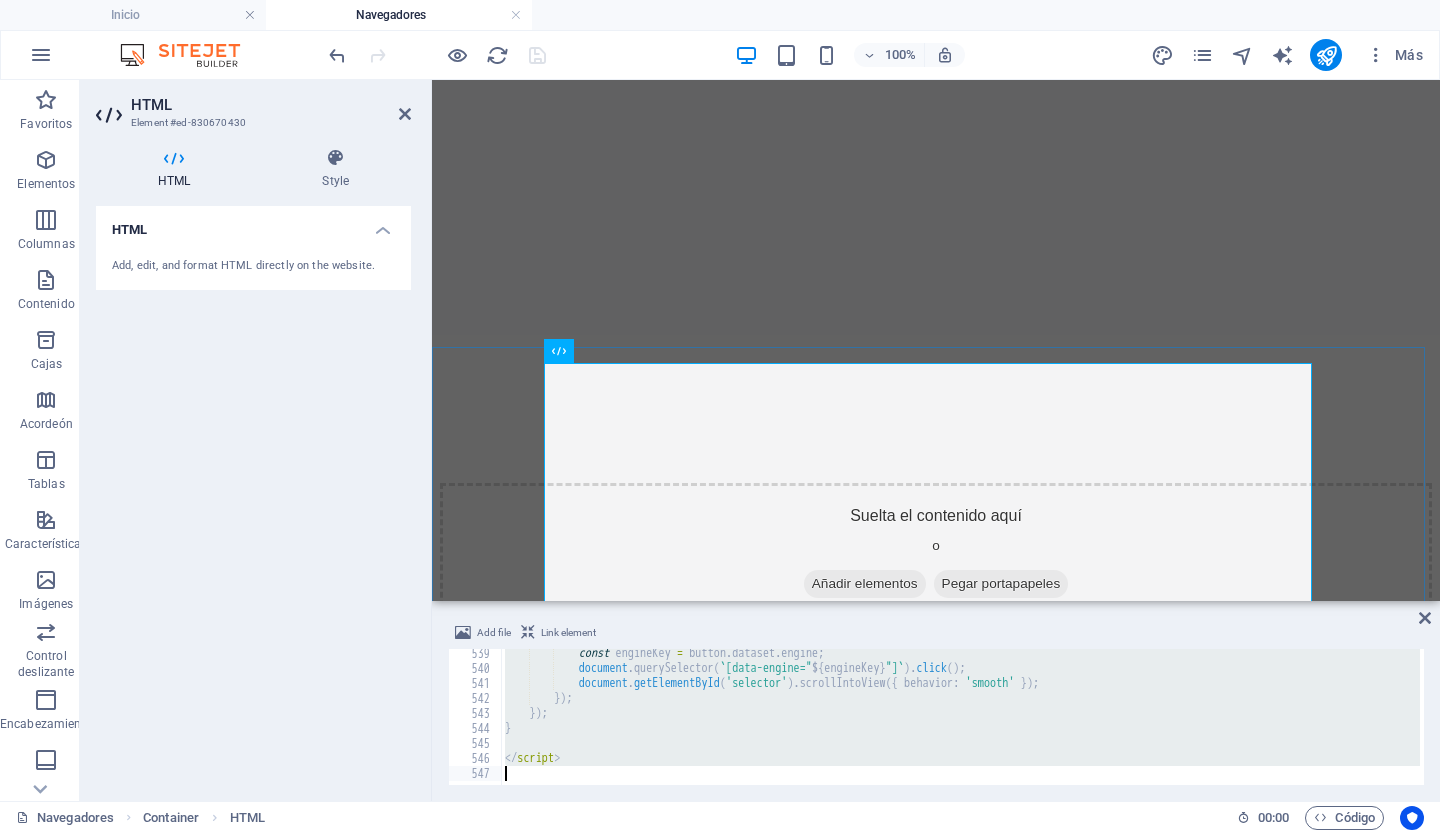 scroll, scrollTop: 8073, scrollLeft: 0, axis: vertical 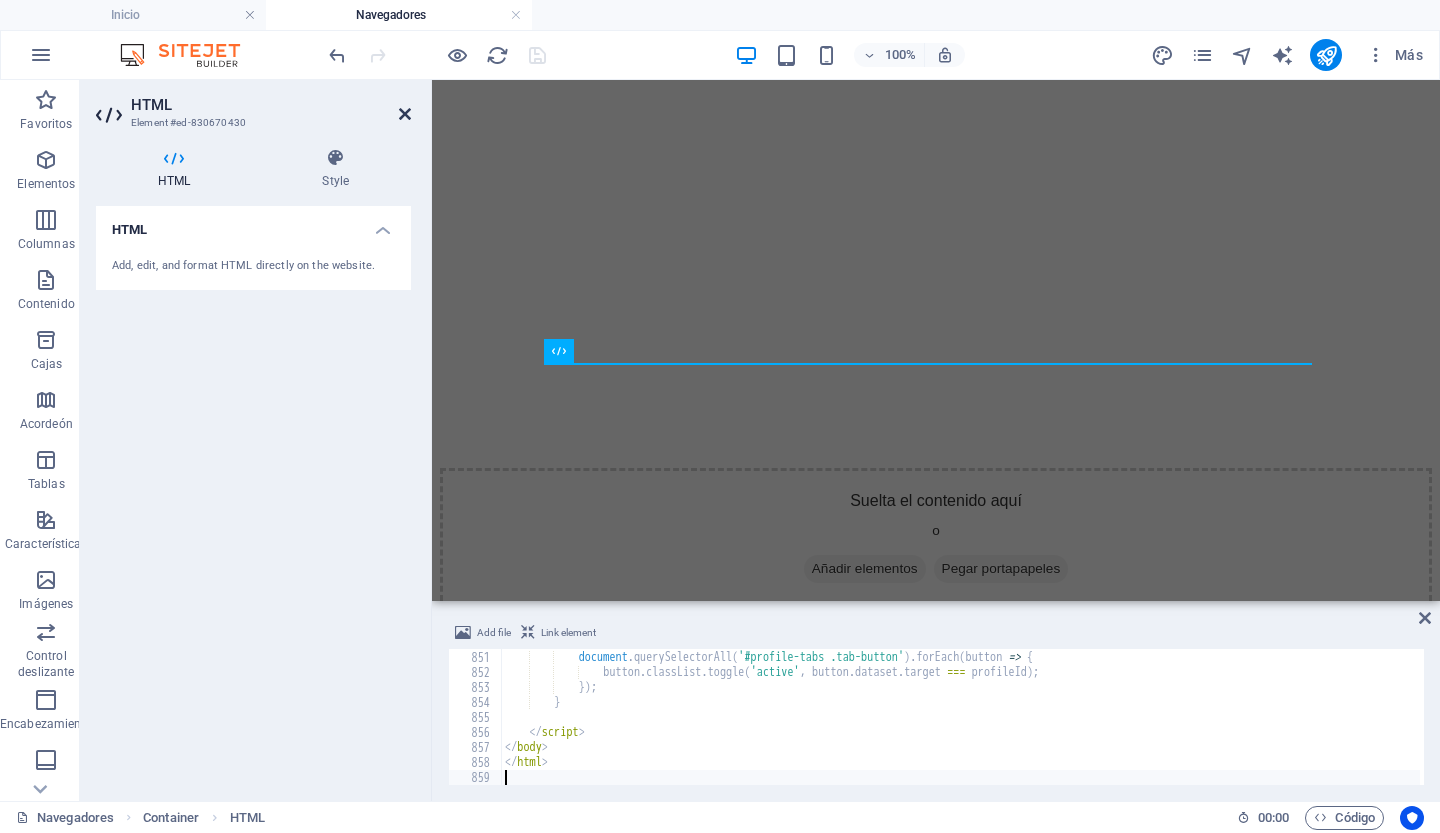 click at bounding box center [405, 114] 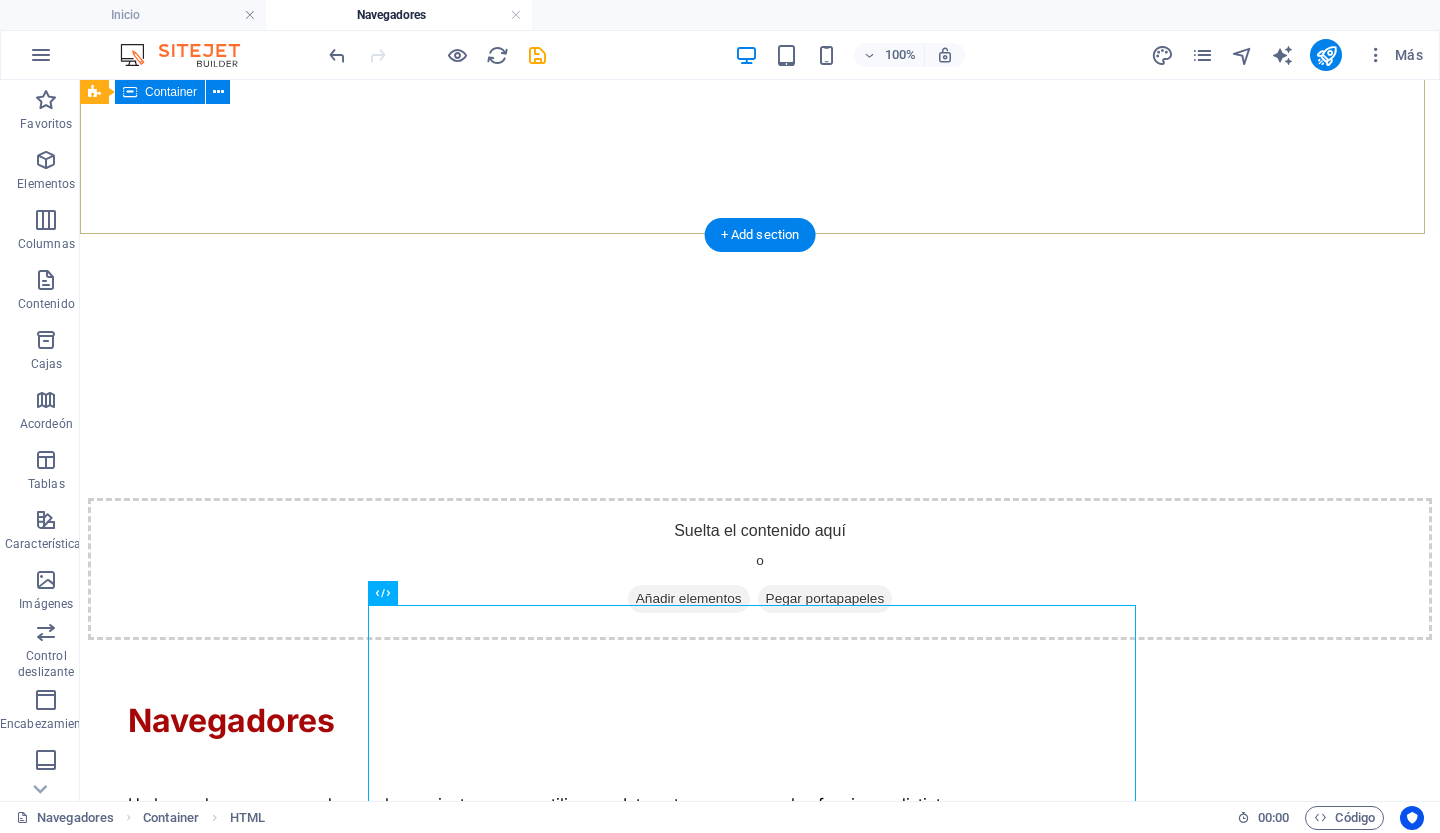 scroll, scrollTop: 403, scrollLeft: 0, axis: vertical 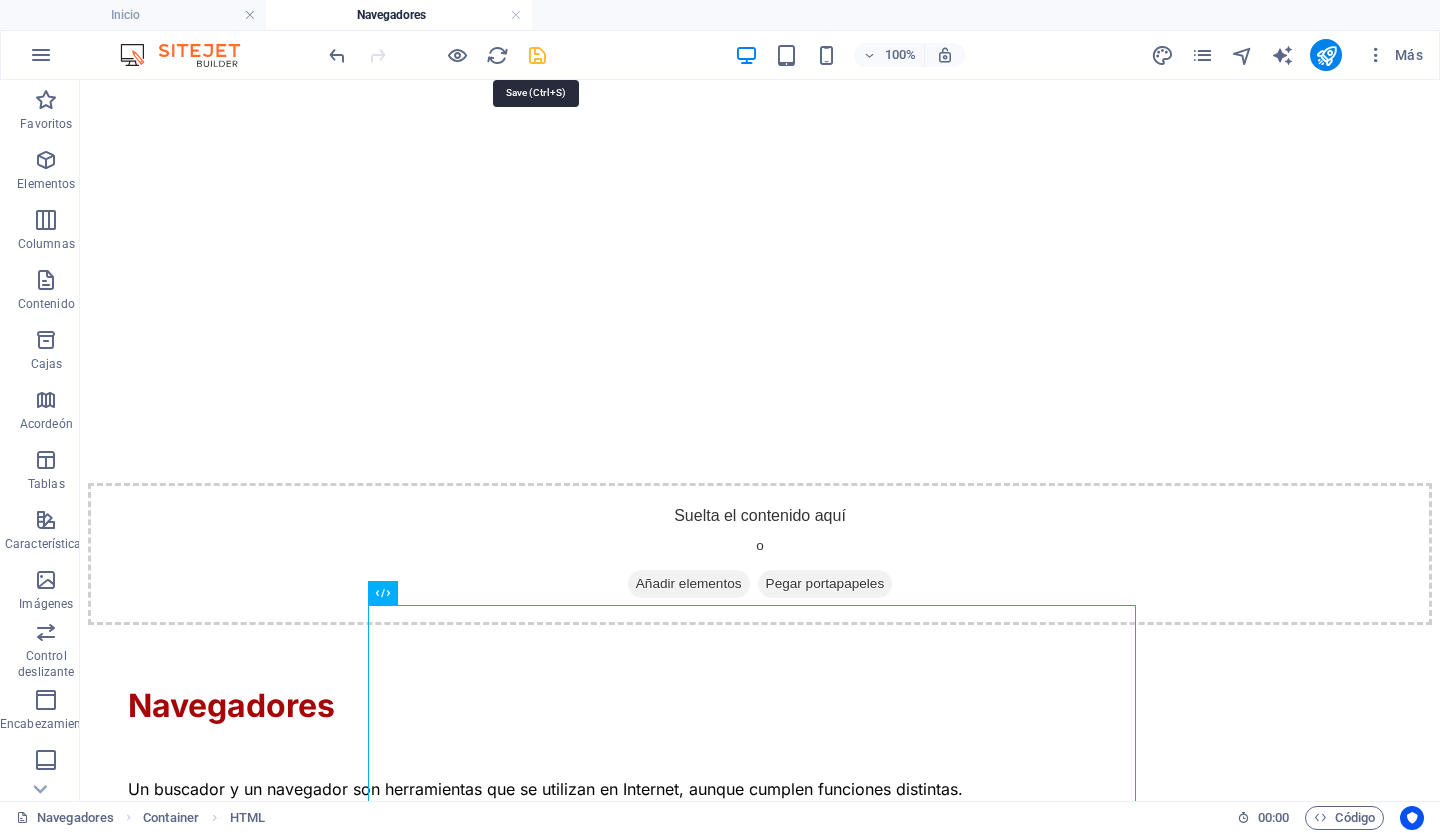 click at bounding box center [537, 55] 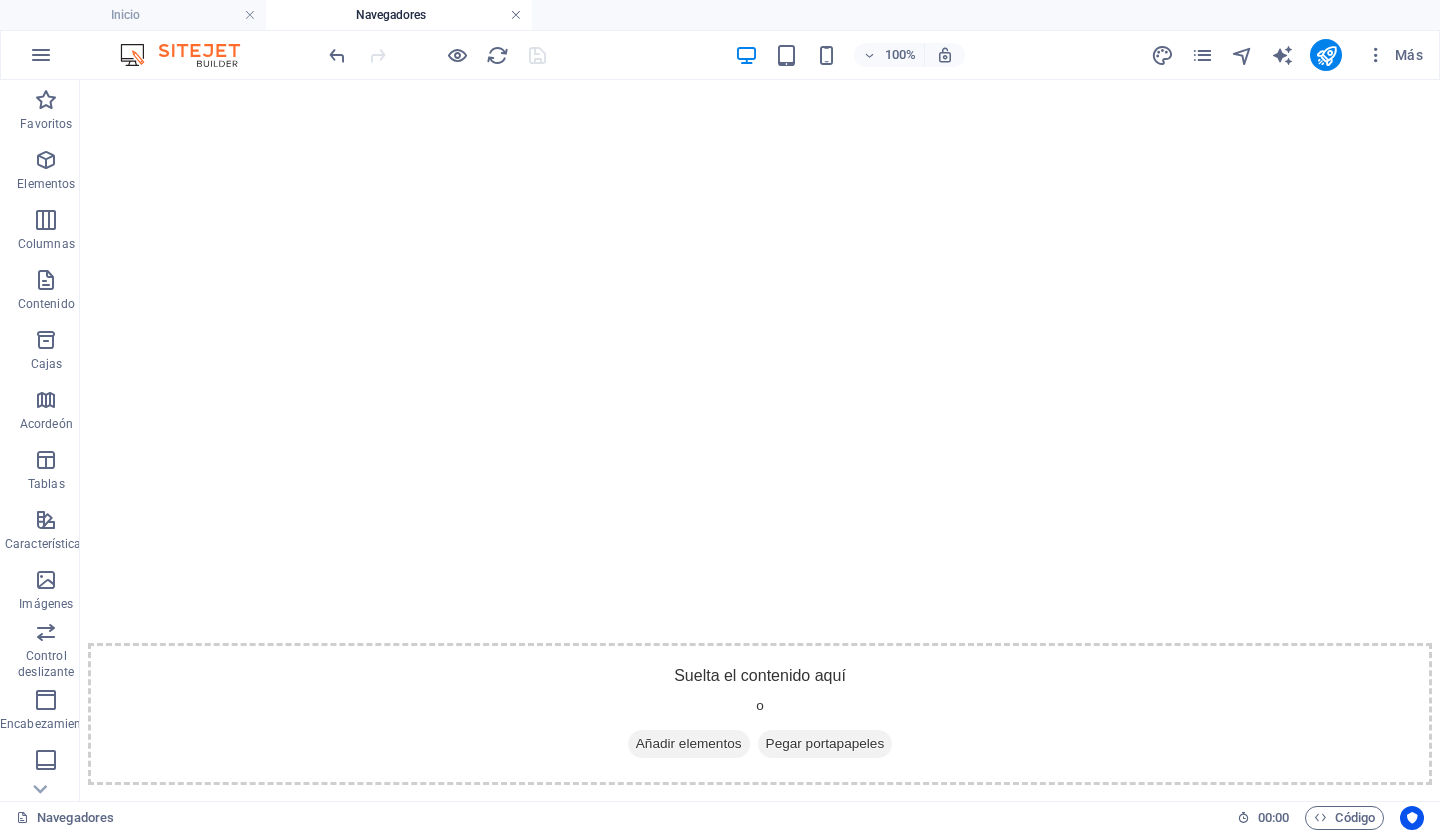 click at bounding box center (516, 15) 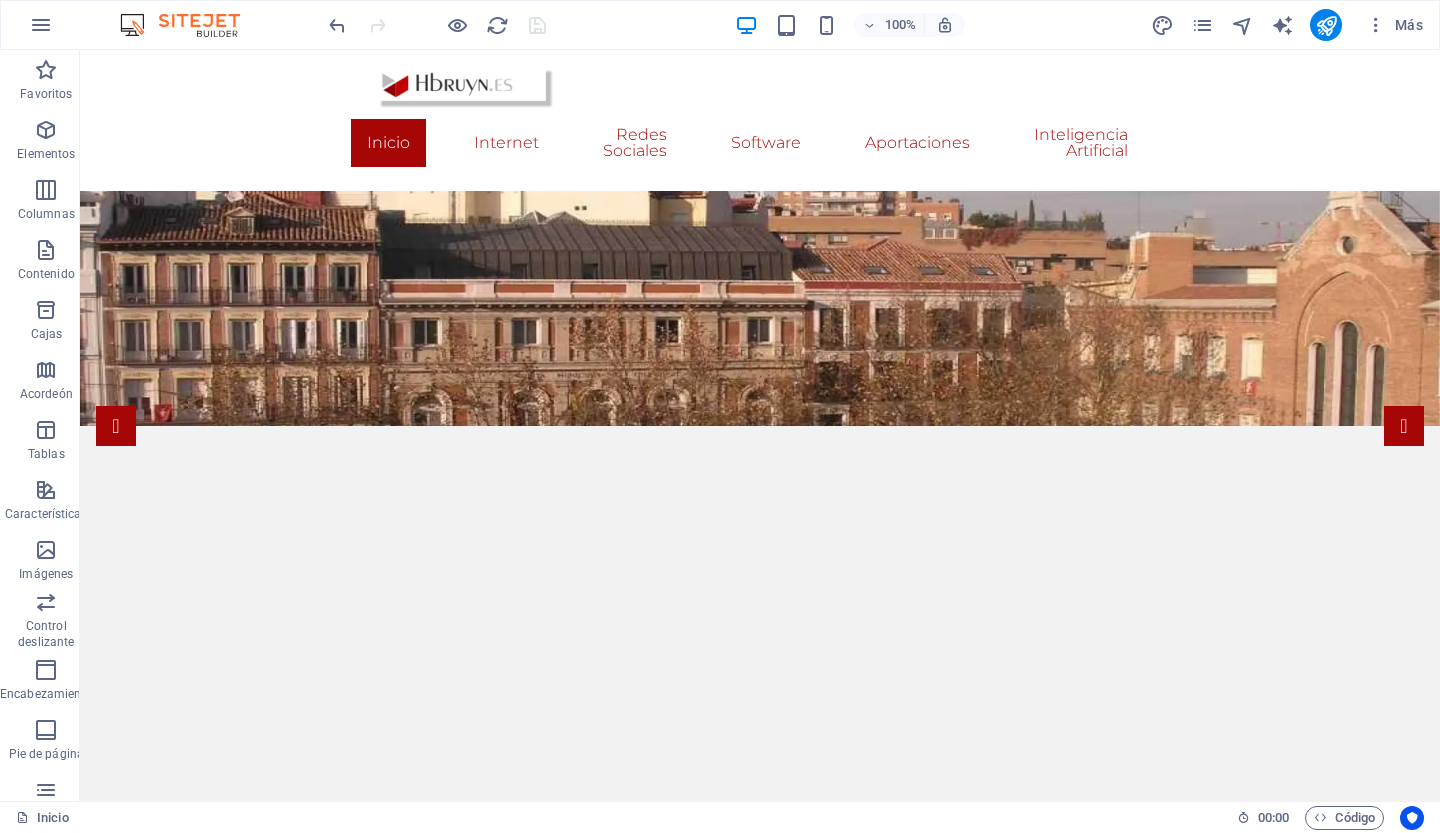 scroll, scrollTop: 1768, scrollLeft: 0, axis: vertical 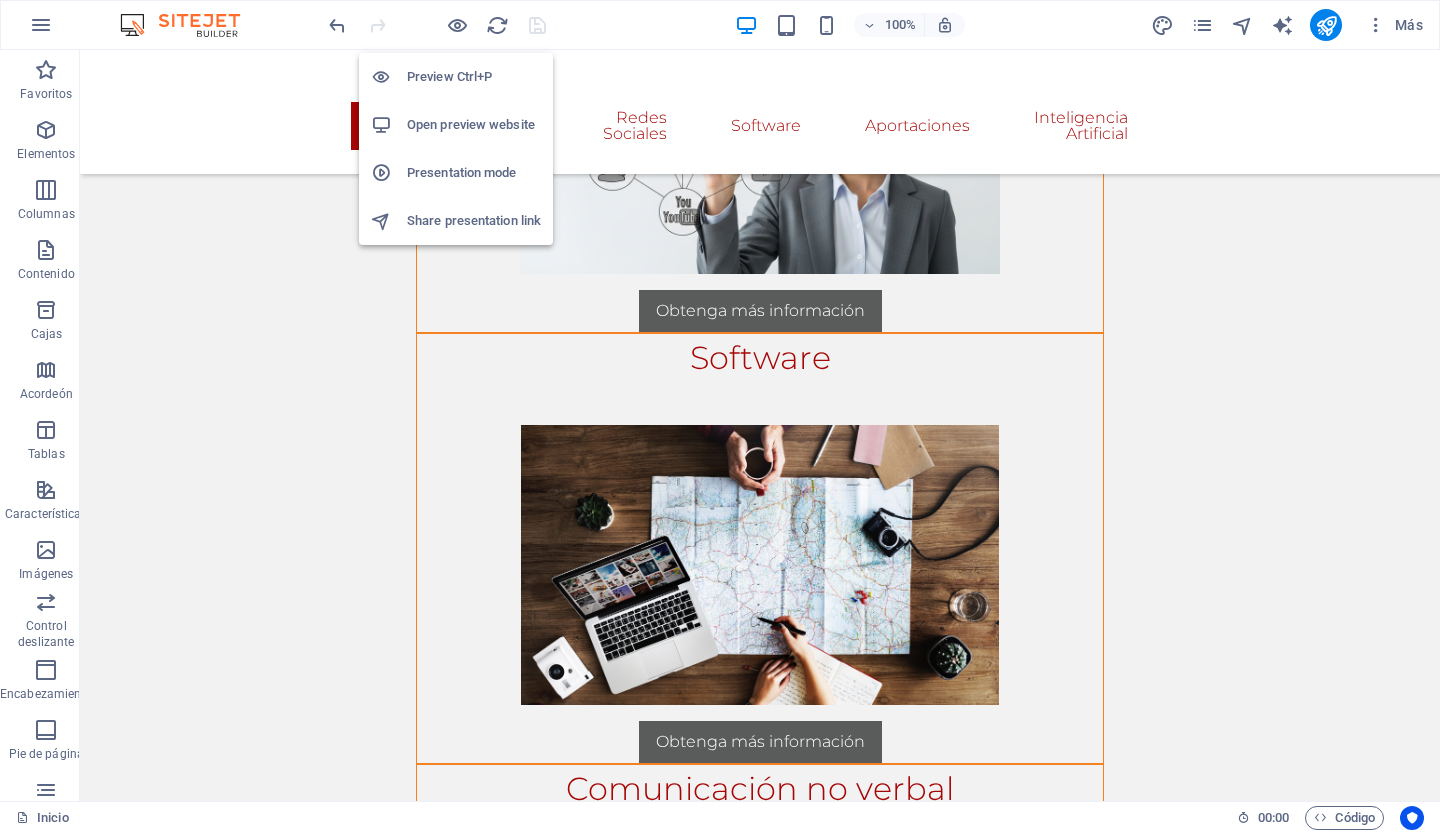 click on "Open preview website" at bounding box center [474, 125] 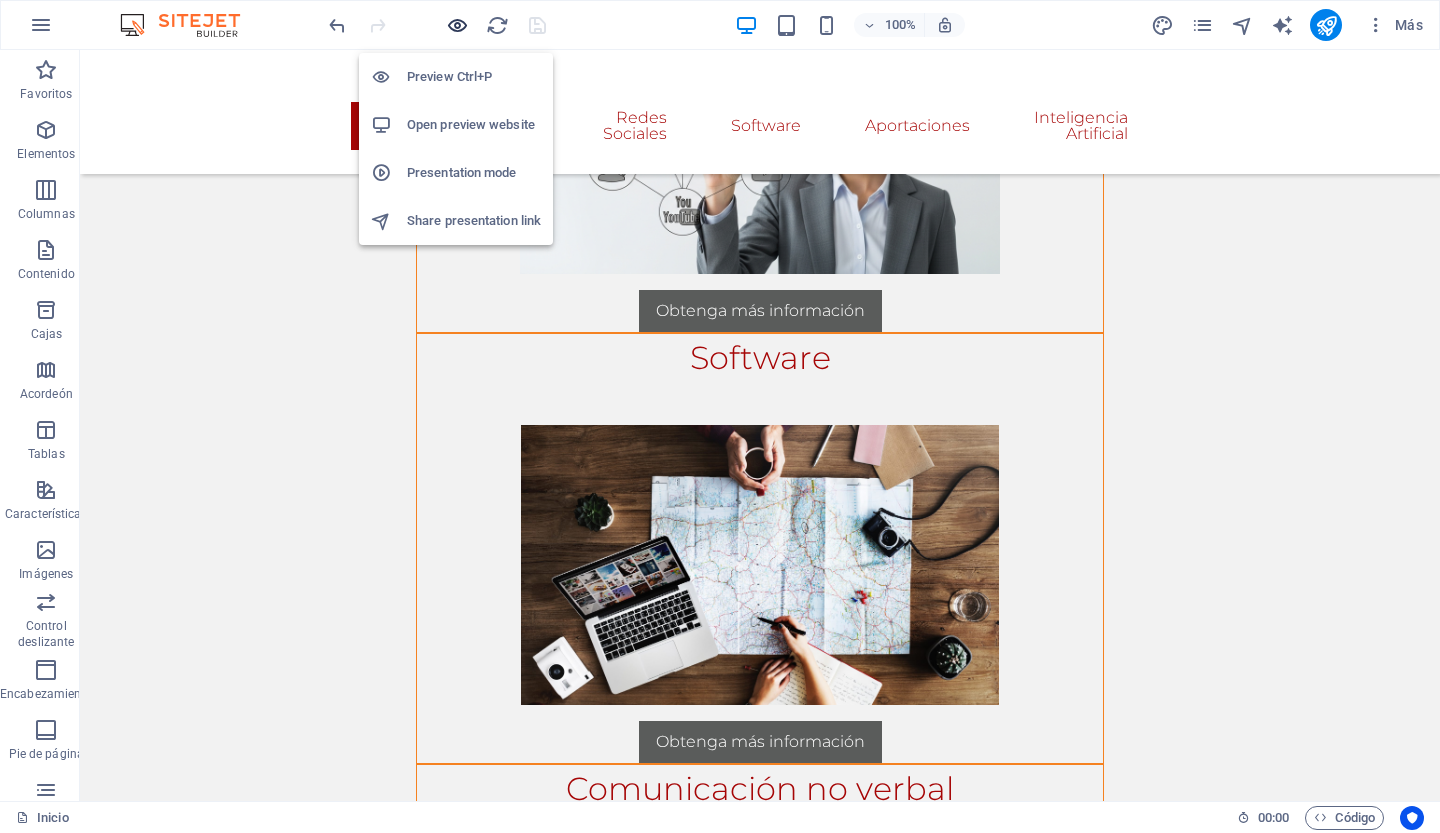 click at bounding box center [457, 25] 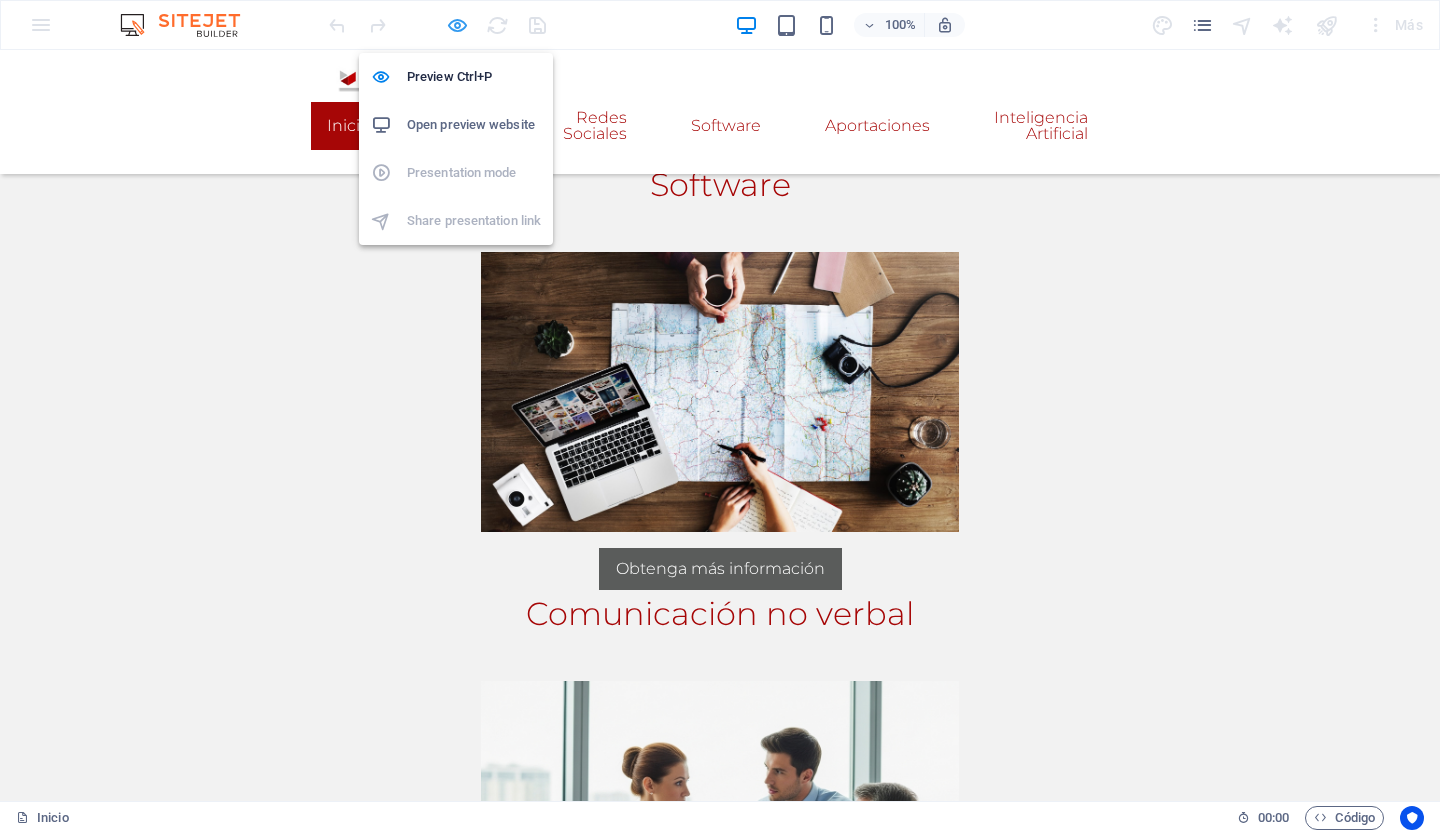 scroll, scrollTop: 1738, scrollLeft: 0, axis: vertical 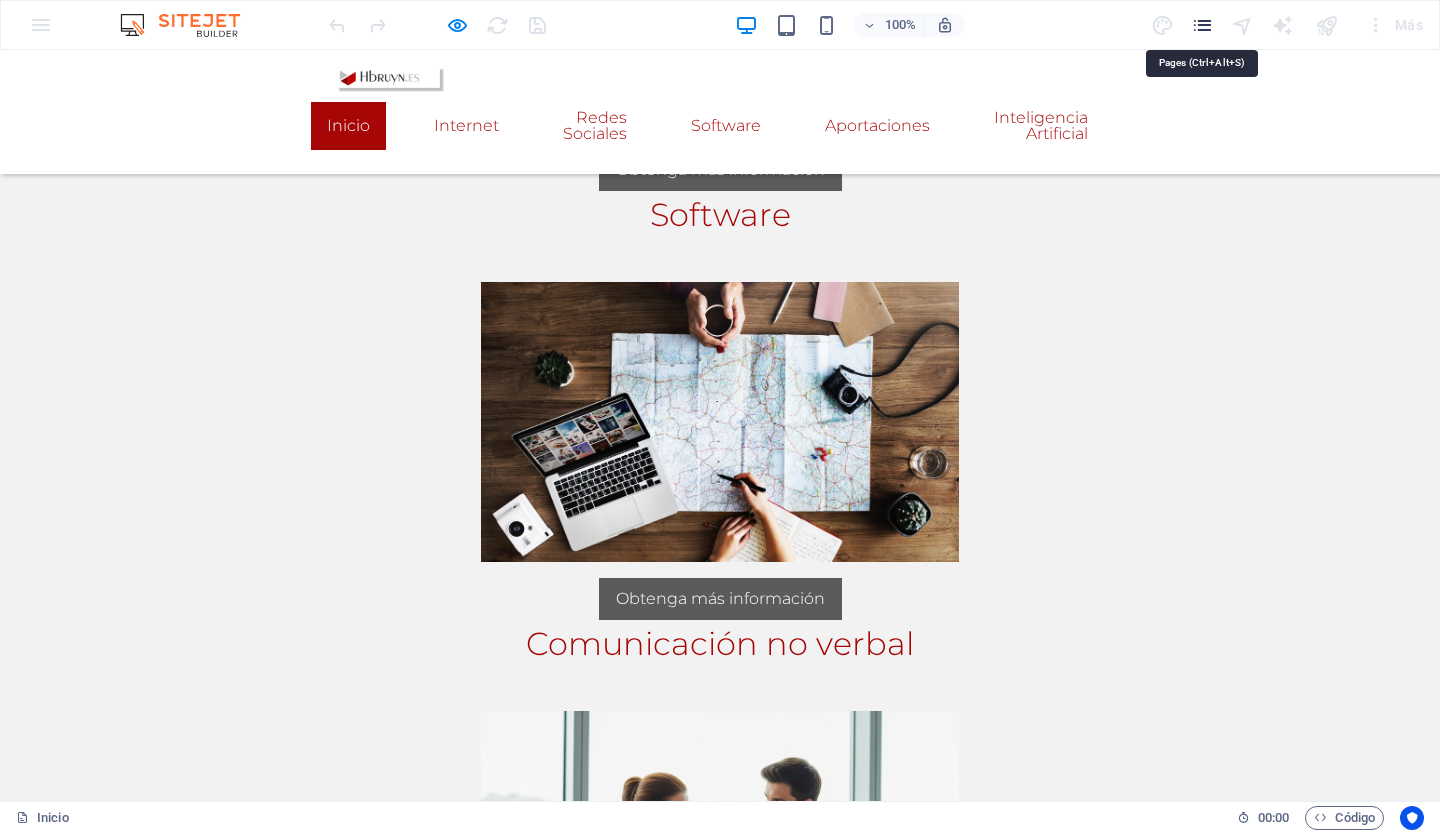 click at bounding box center [1202, 25] 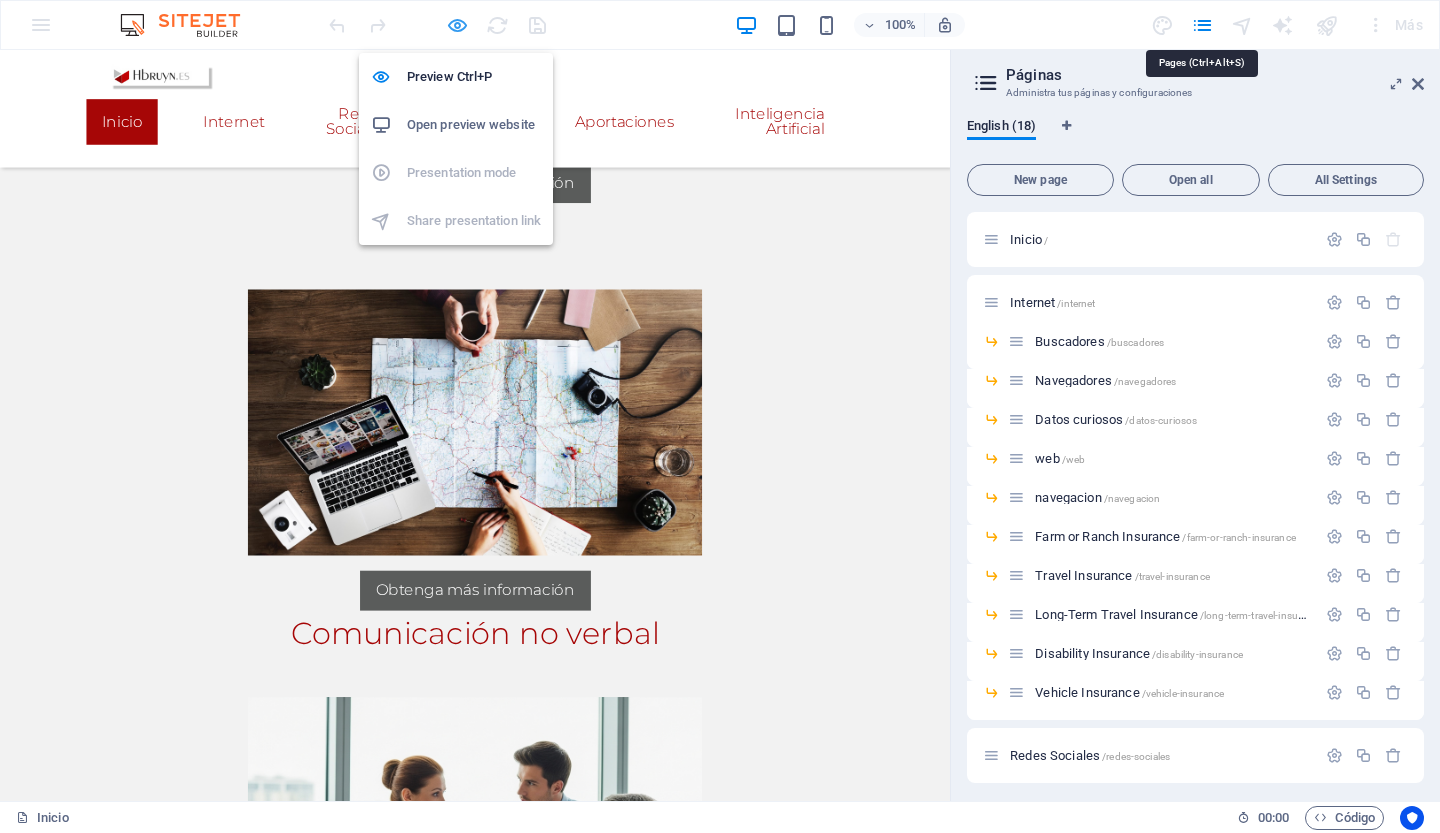scroll, scrollTop: 1750, scrollLeft: 0, axis: vertical 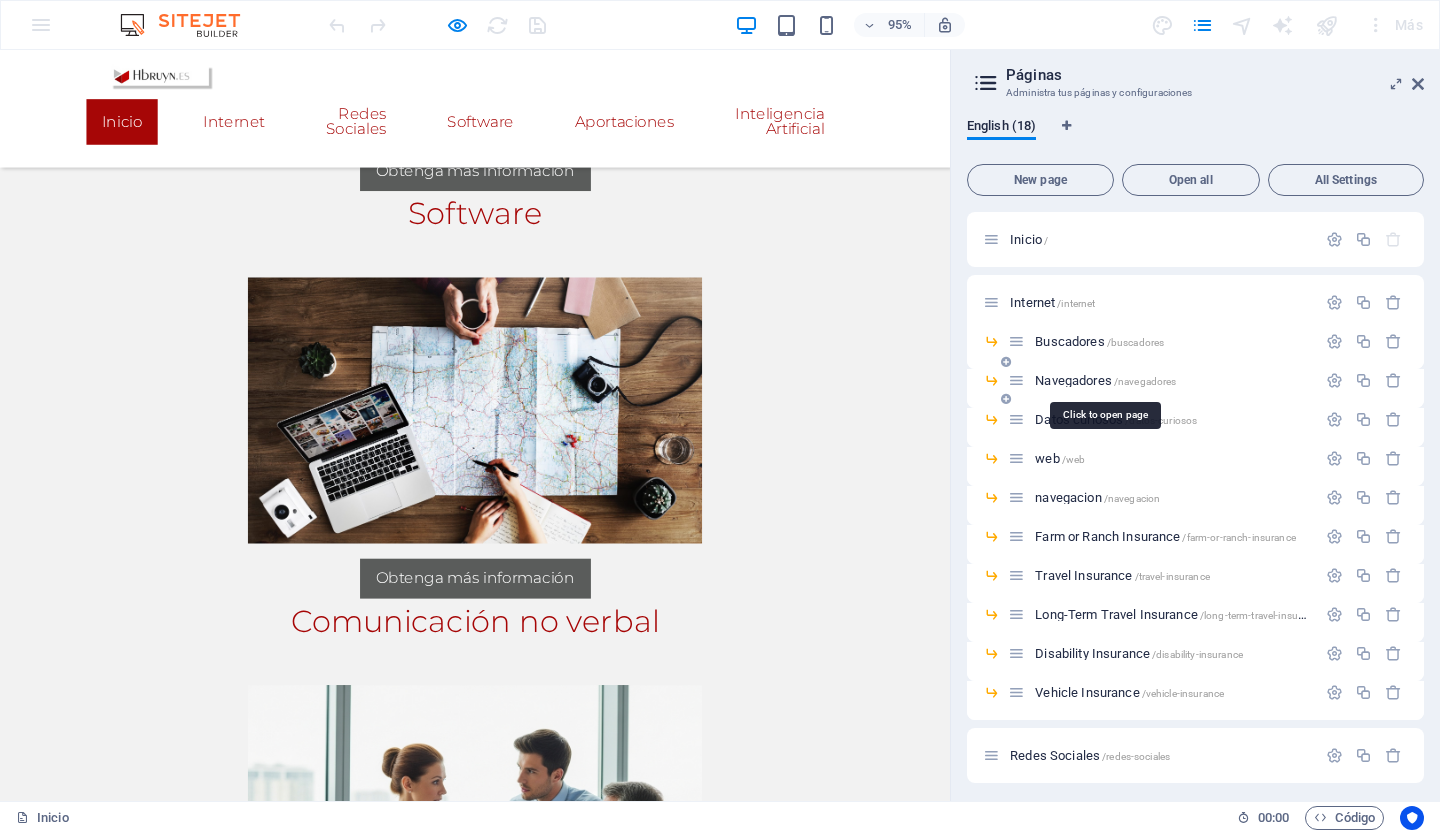 click on "Navegadores /navegadores" at bounding box center [1105, 380] 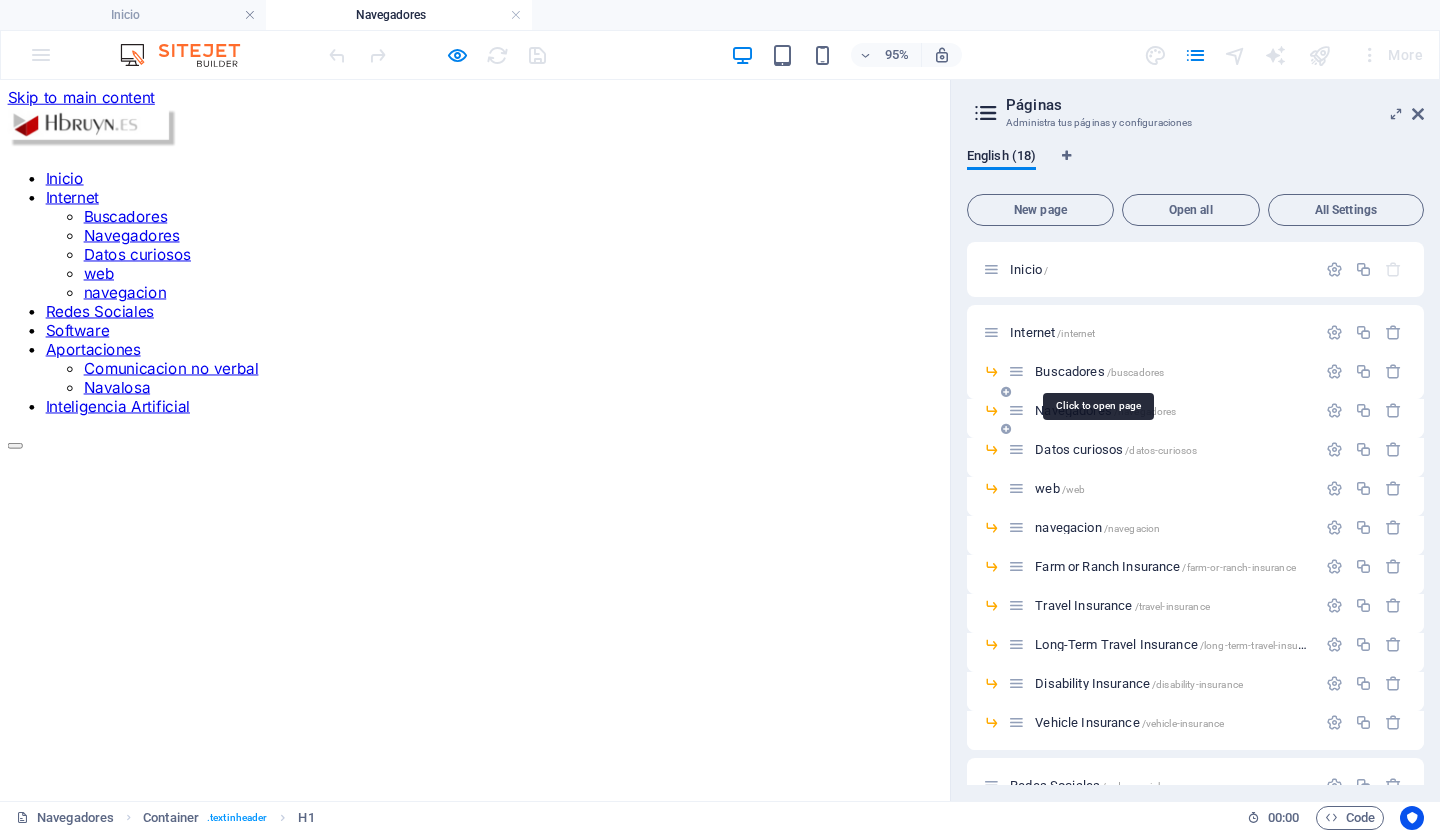 scroll, scrollTop: 0, scrollLeft: 0, axis: both 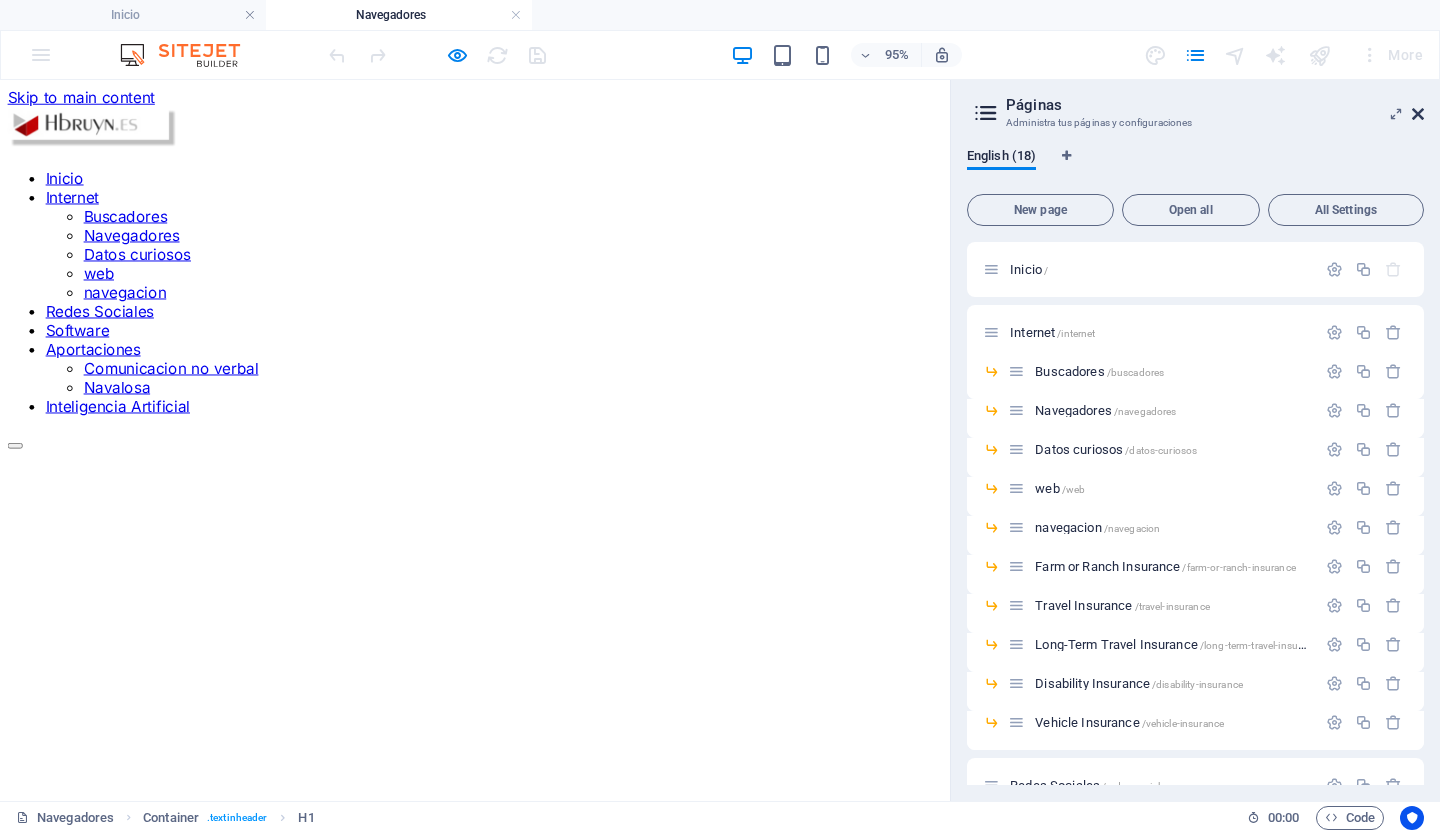 click at bounding box center [1418, 114] 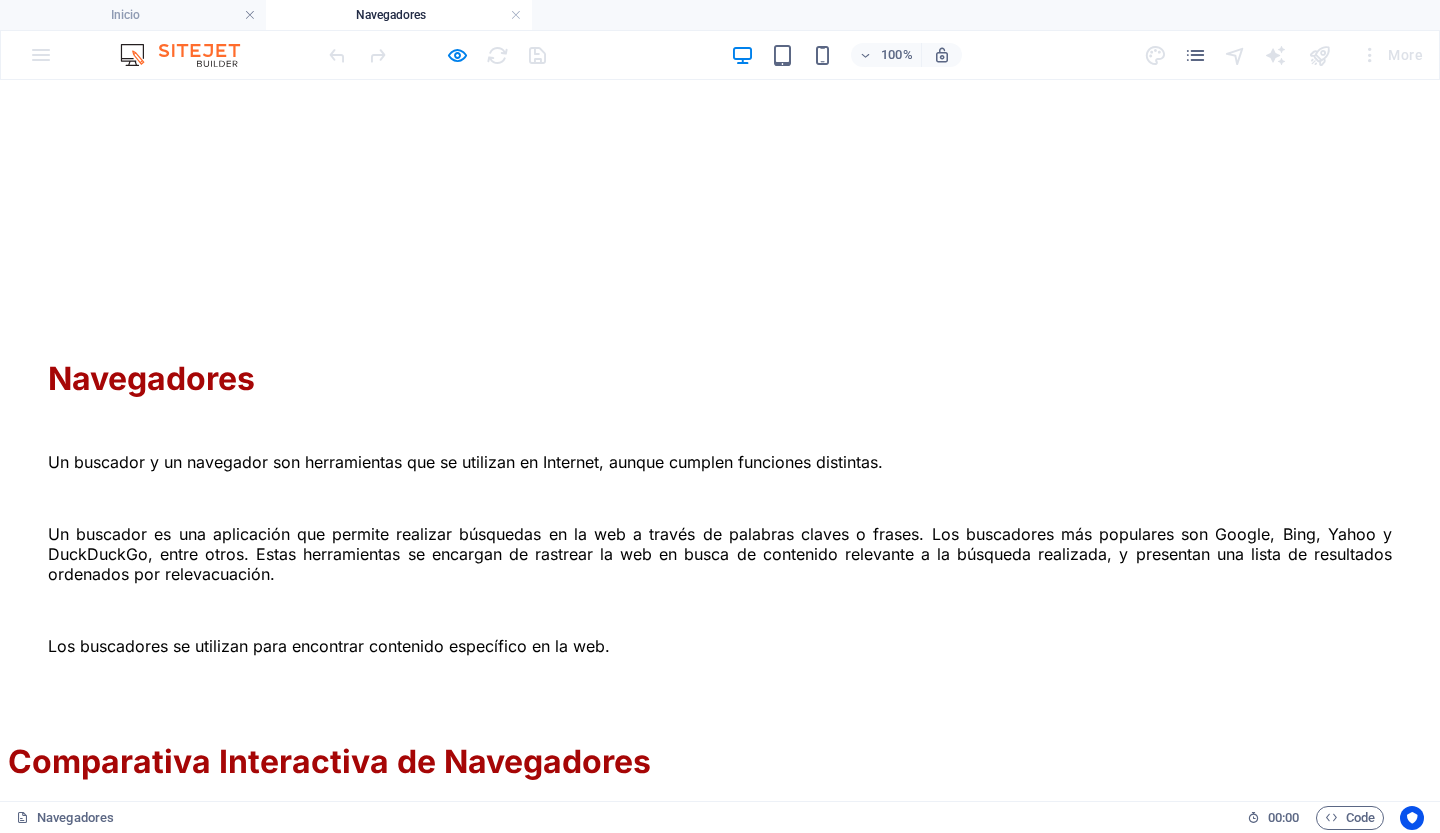 scroll, scrollTop: 578, scrollLeft: 0, axis: vertical 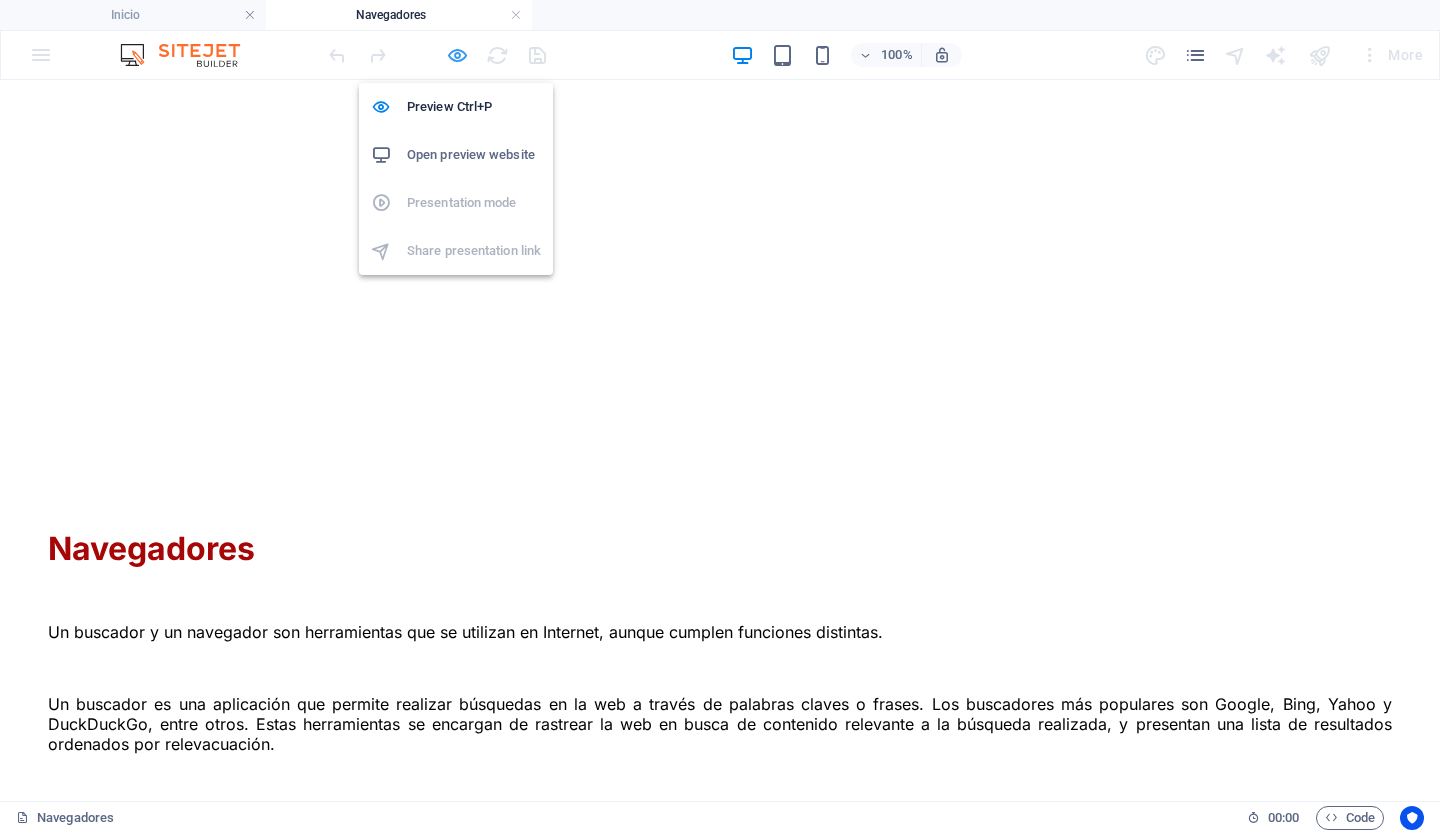 click at bounding box center [457, 55] 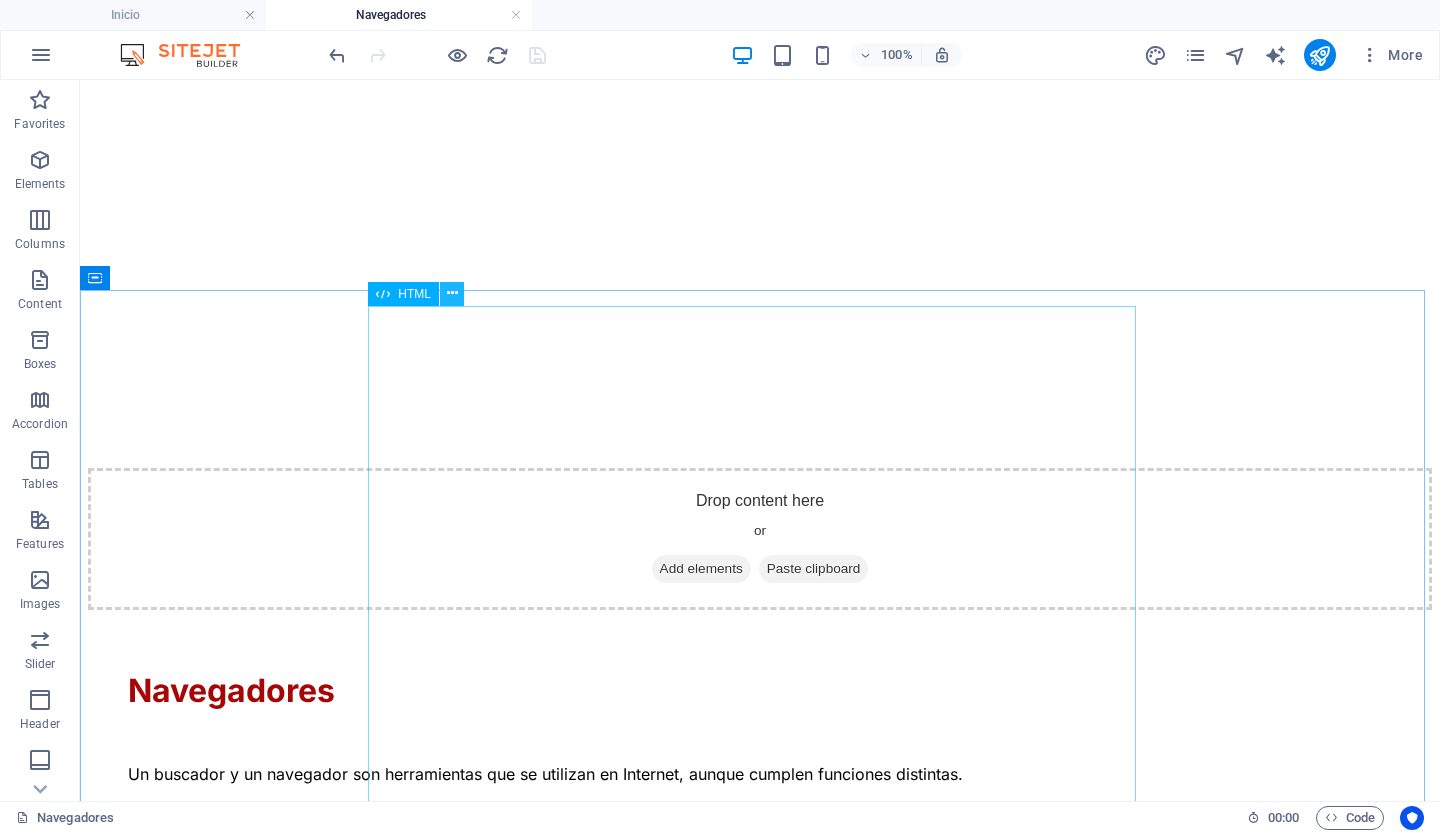 click at bounding box center [452, 293] 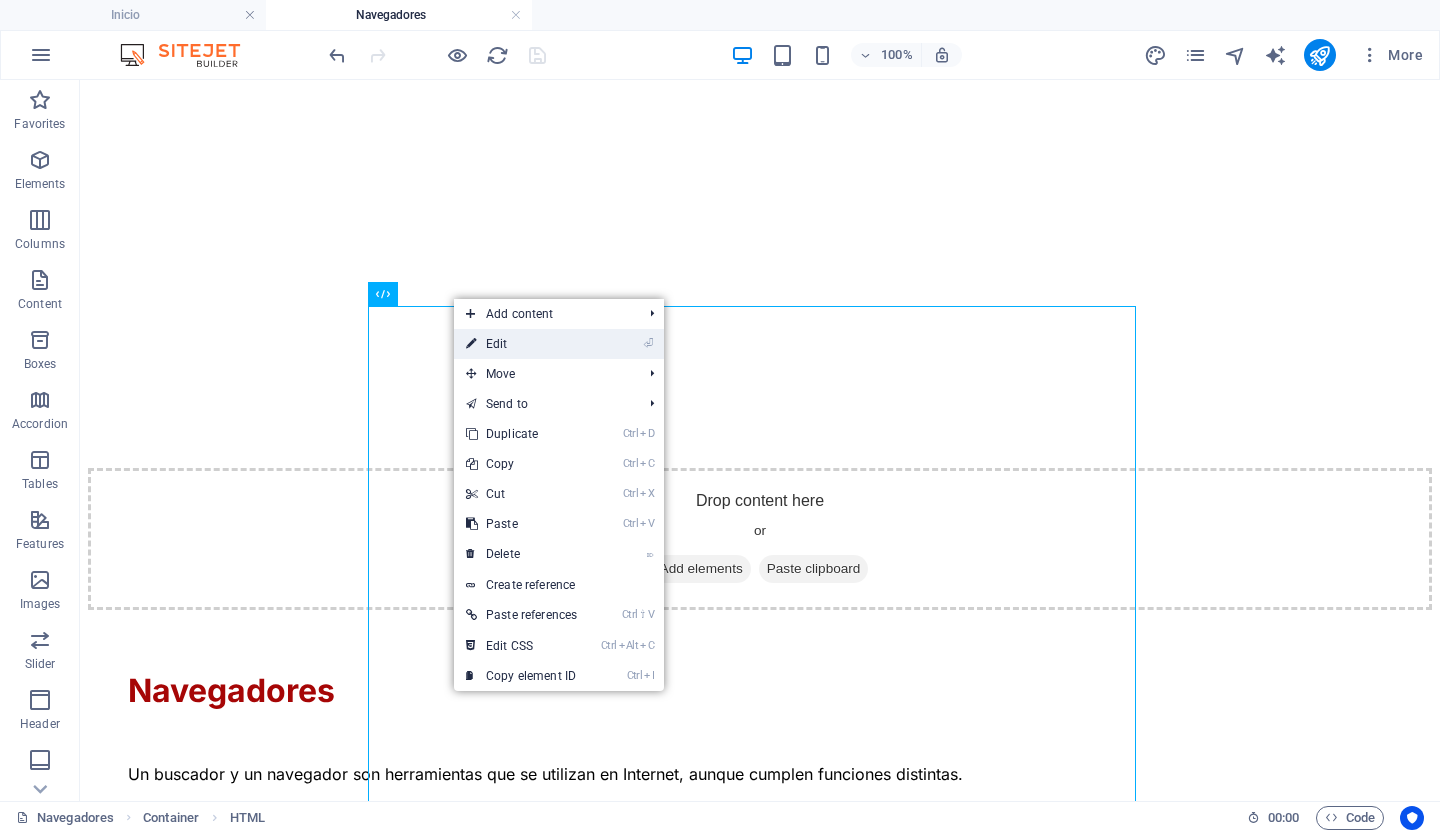 click on "⏎  Edit" at bounding box center (521, 344) 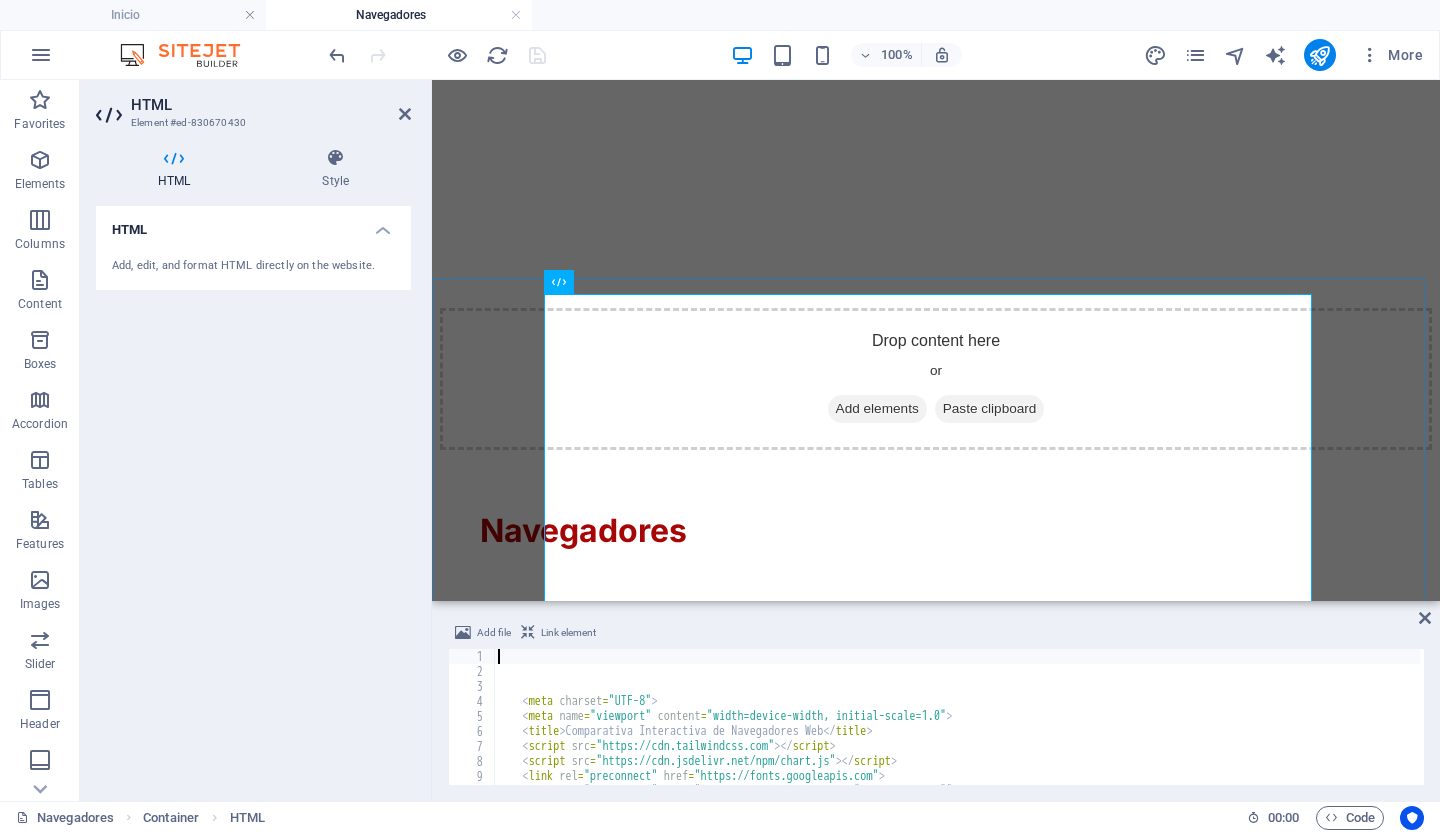 scroll, scrollTop: 458, scrollLeft: 0, axis: vertical 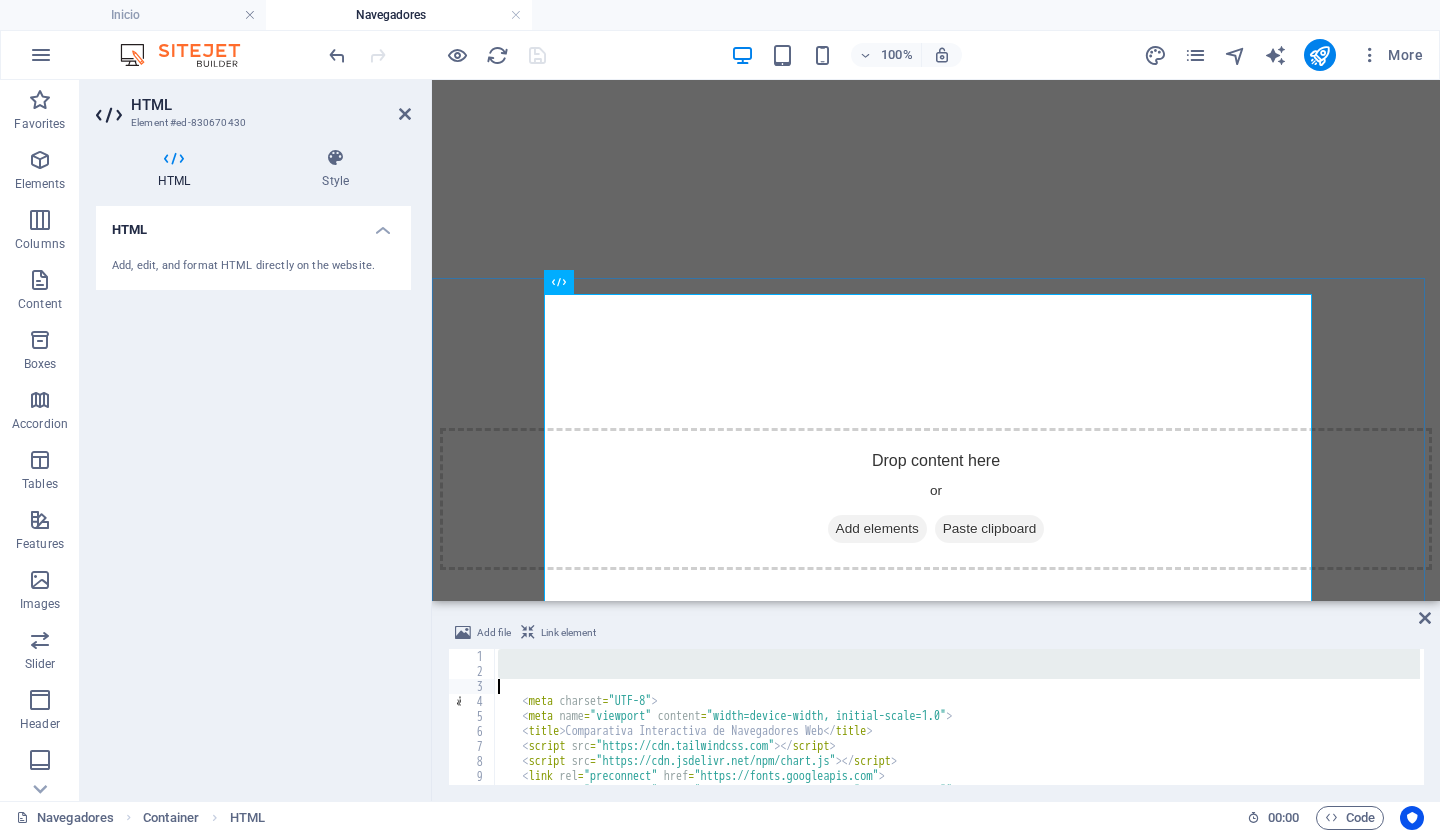 type on "<!-- Chosen Palette: Warm Neutrals with Subtle Accents -->
<!-- Application Structure Plan: The SPA is designed as an interactive dashboard. It starts with a user-centric "Browser Finder" tool to provide immediate value. This is followed by a "Detailed Comparison" section with a dynamic chart, allowing users to visually compare browsers based on selected metrics. Subsequent sections use a" 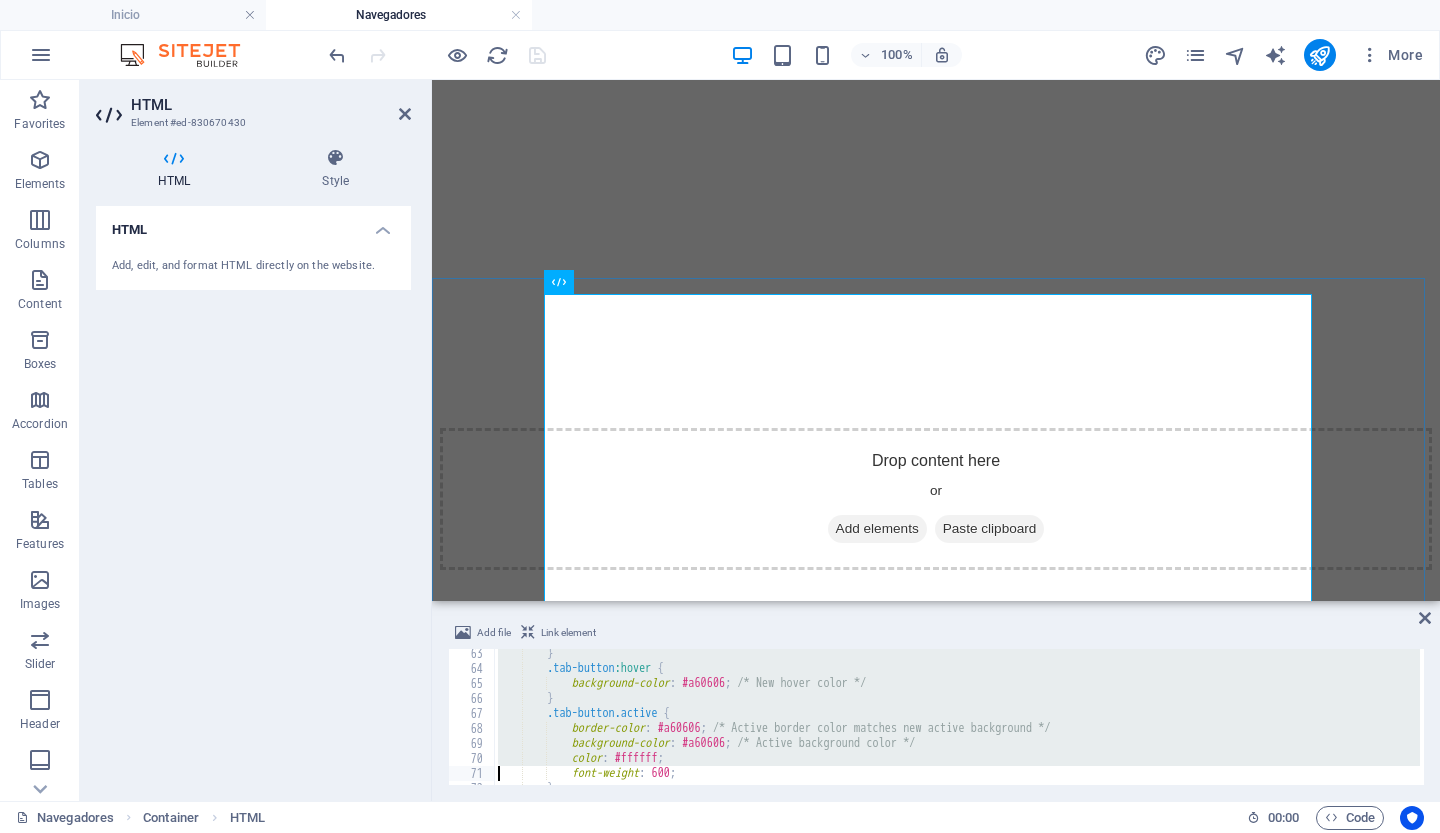 type on "</style>" 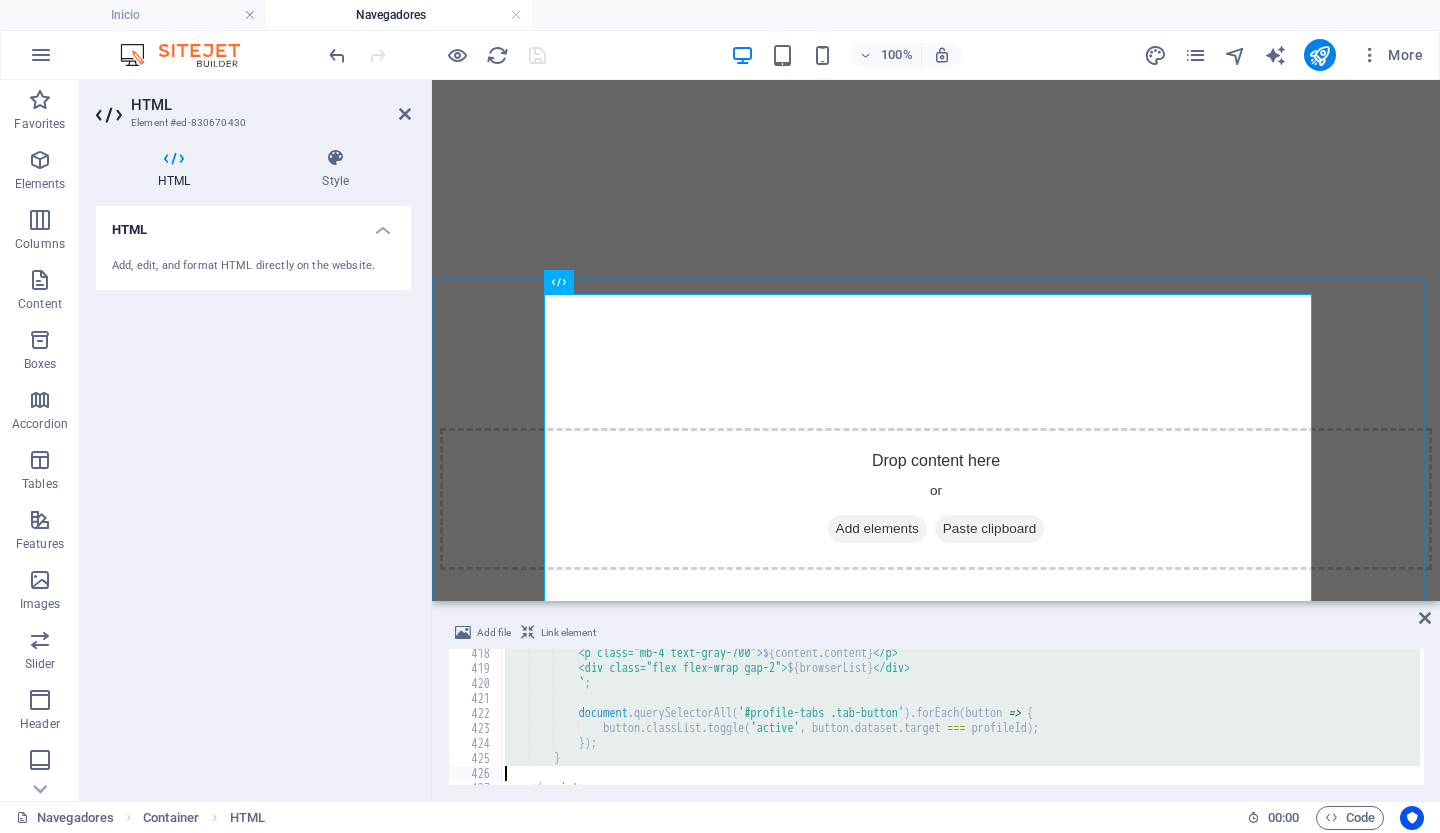 scroll, scrollTop: 6258, scrollLeft: 0, axis: vertical 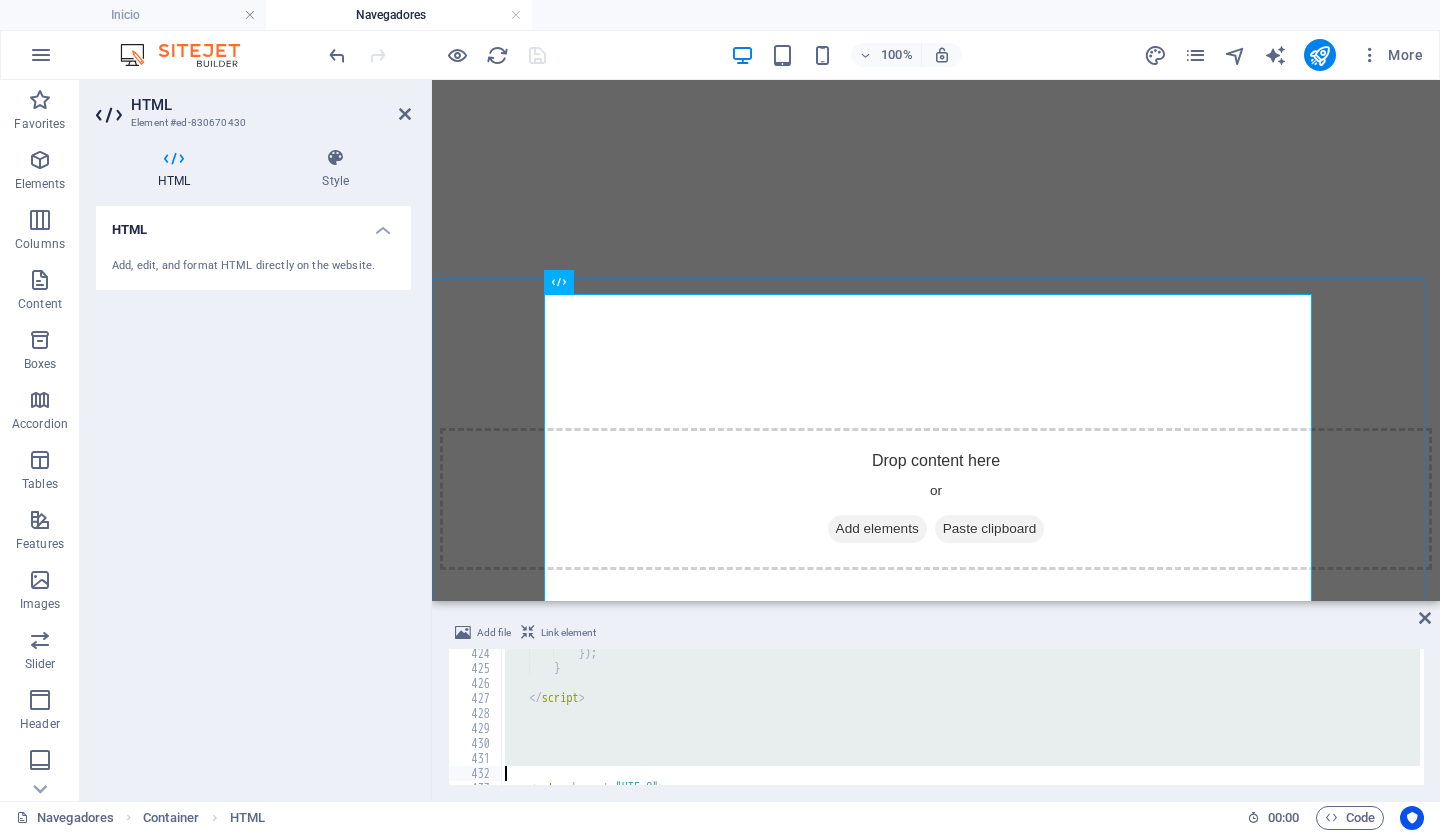type on "<!-- Chosen Palette: Warm Neutrals with Subtle Accents -->
<!-- Application Structure Plan: The SPA is designed as an interactive dashboard. It starts with a user-centric "Browser Finder" tool to provide immediate value. This is followed by a "Detailed Comparison" section with a dynamic chart, allowing users to visually compare browsers based on selected metrics. Subsequent sections use a" 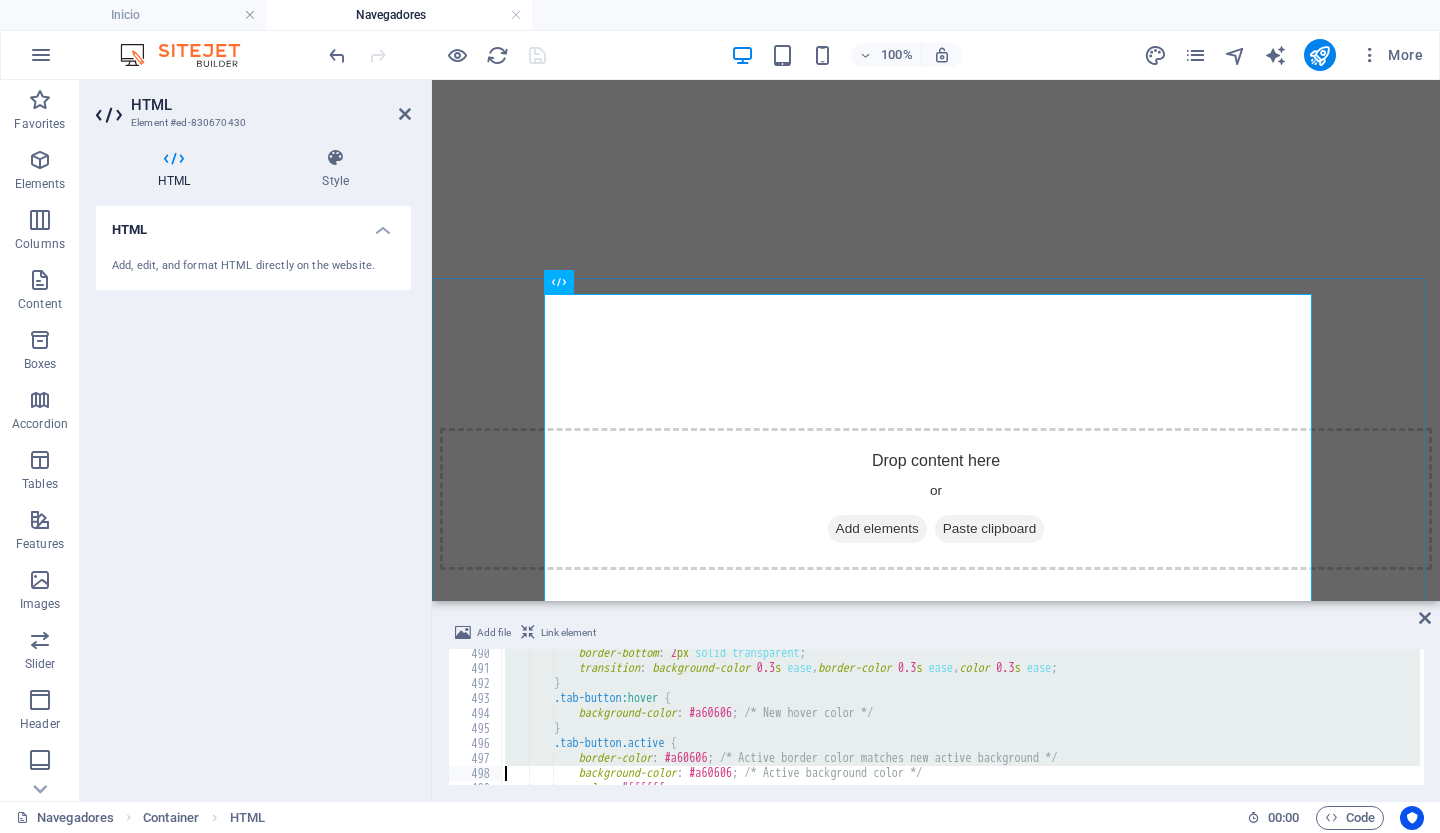 type on "</style>" 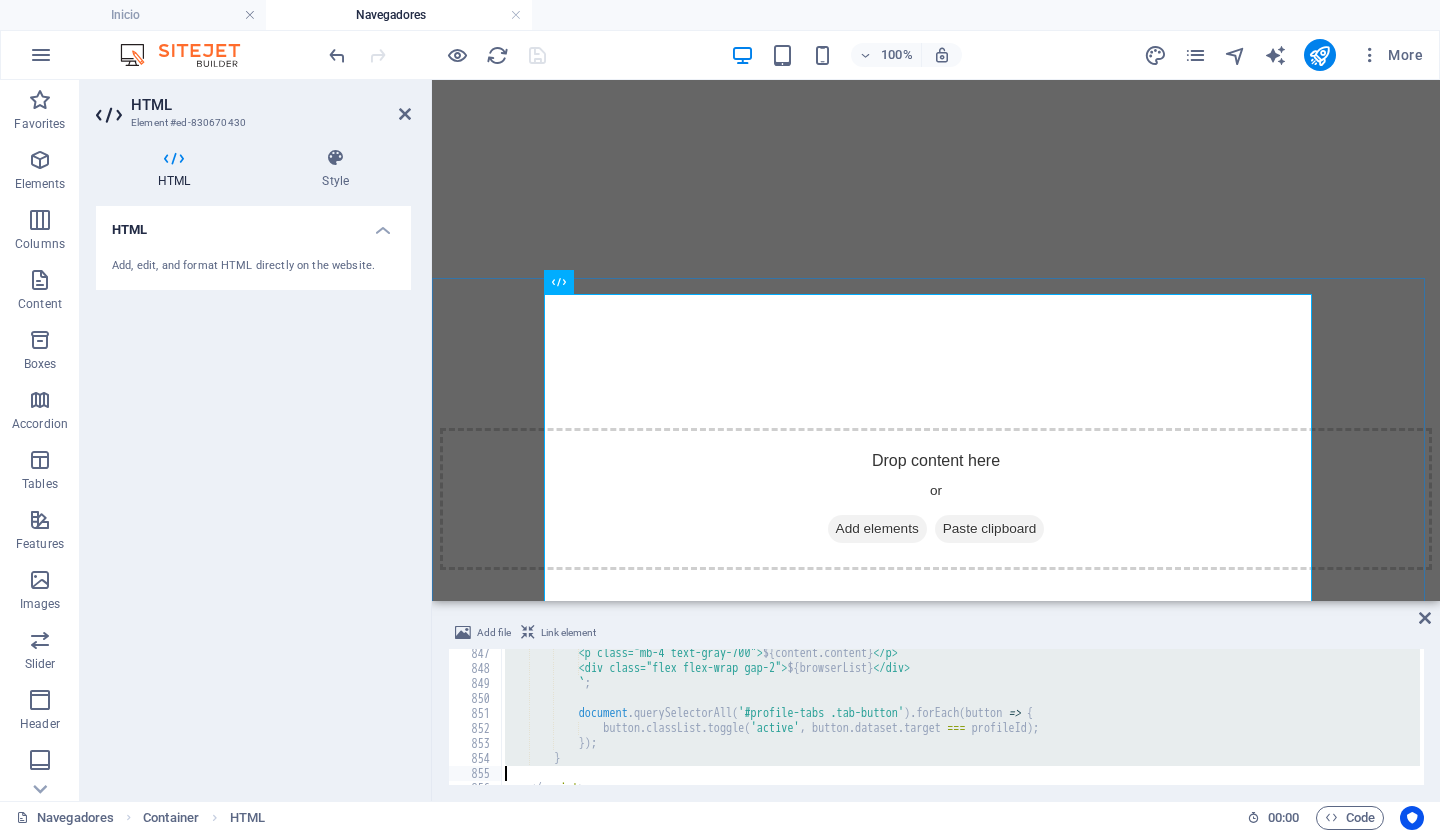 type on "</script>" 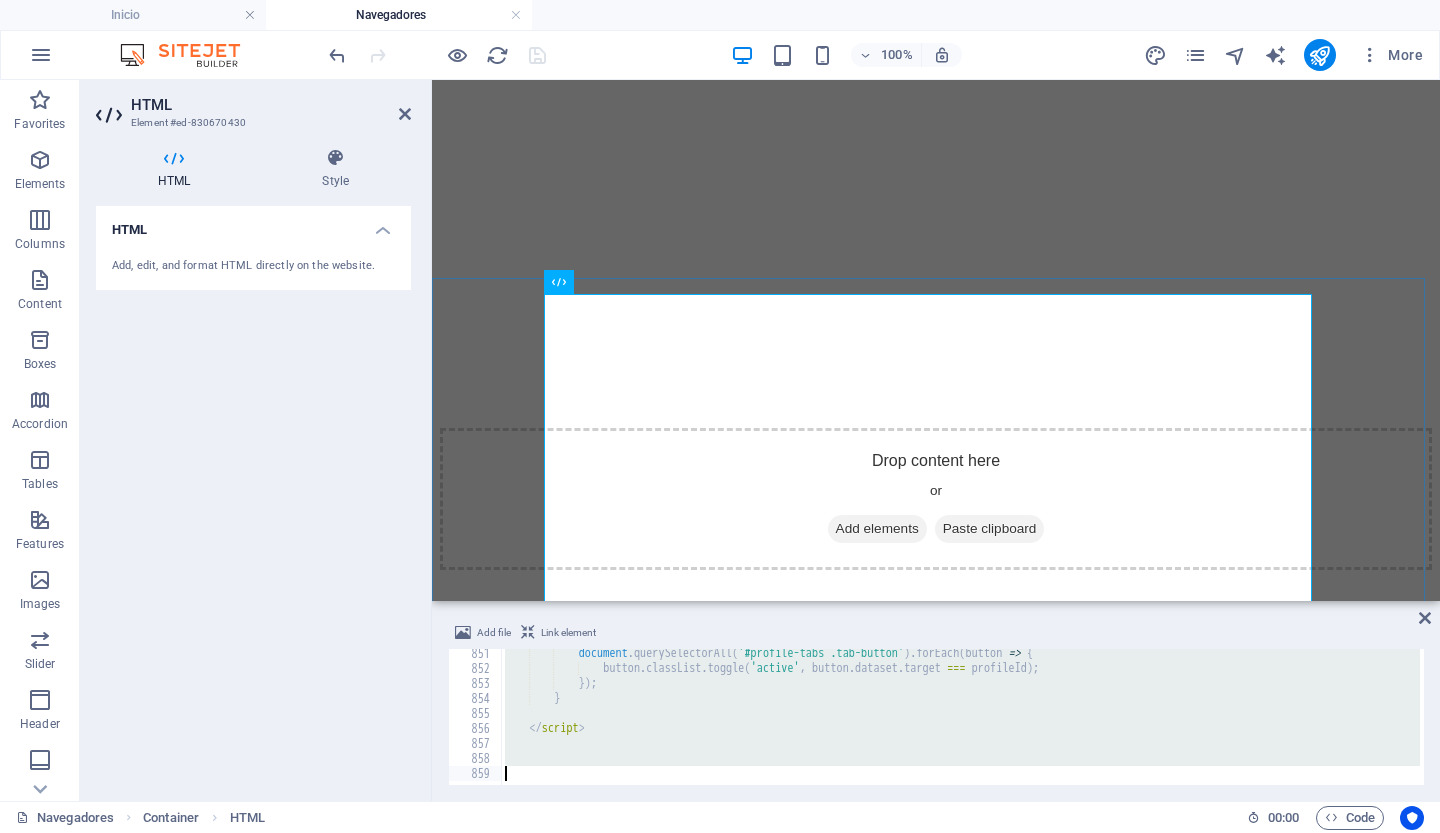 scroll, scrollTop: 12753, scrollLeft: 0, axis: vertical 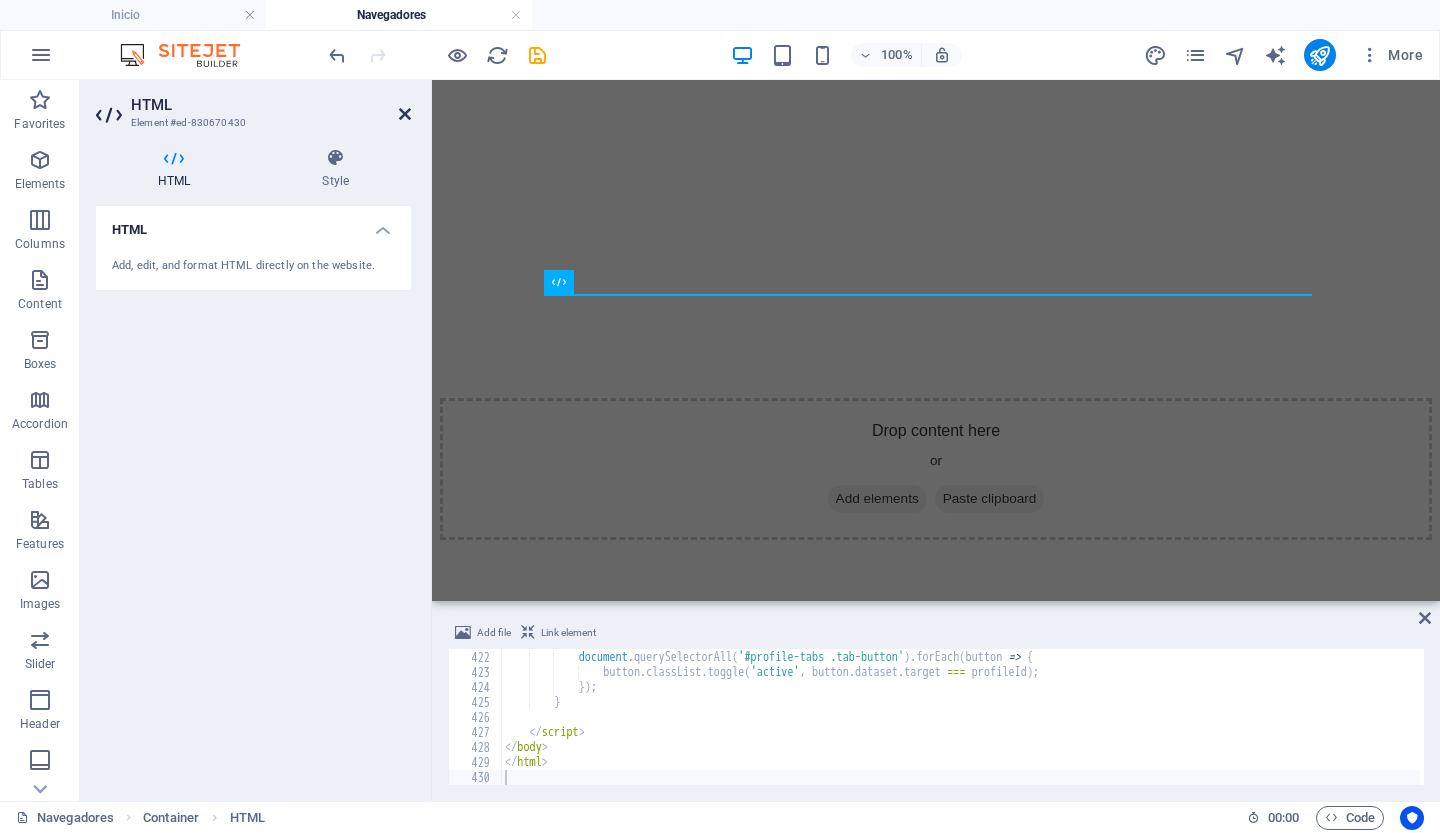 click at bounding box center (405, 114) 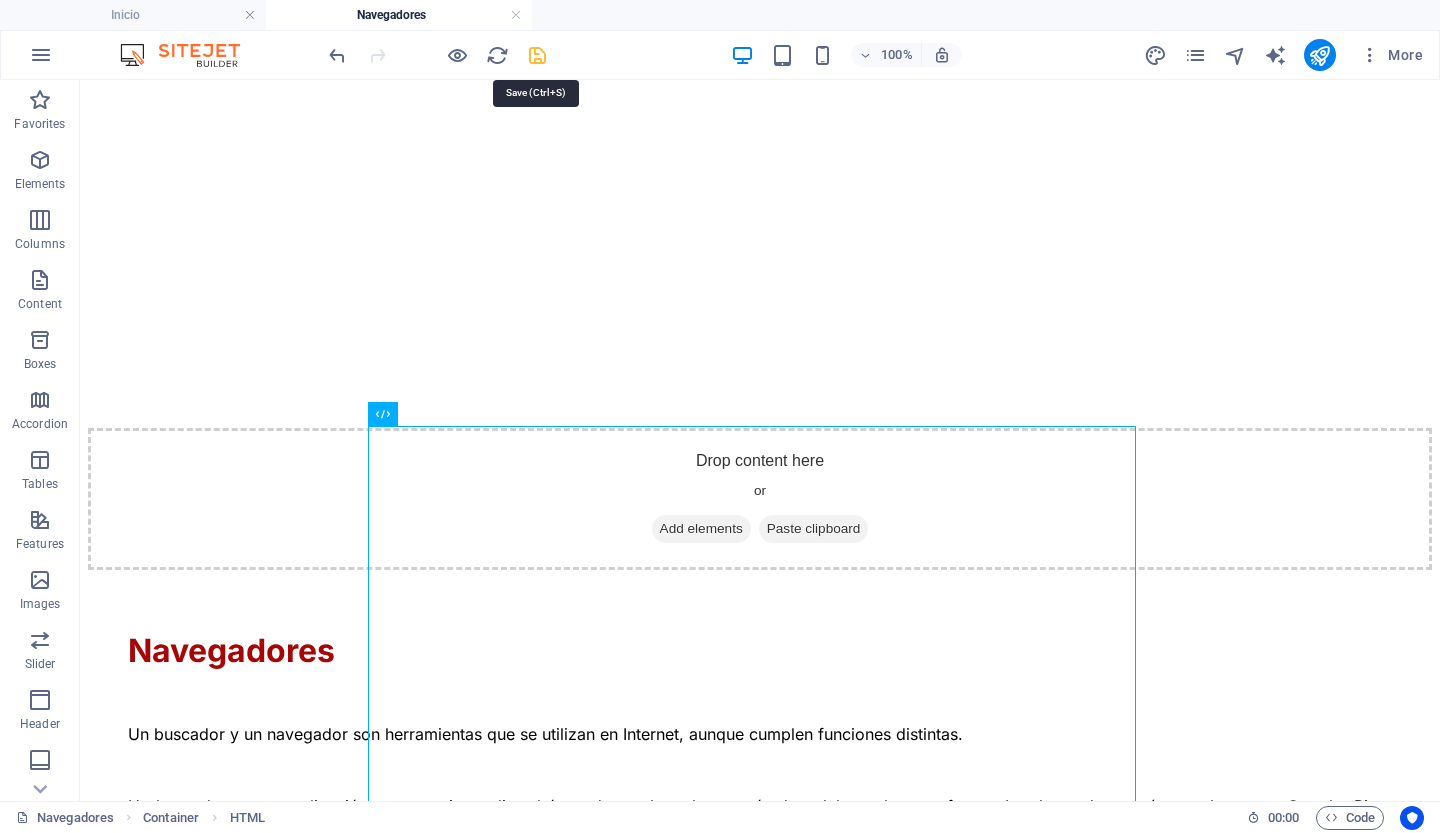 click at bounding box center [537, 55] 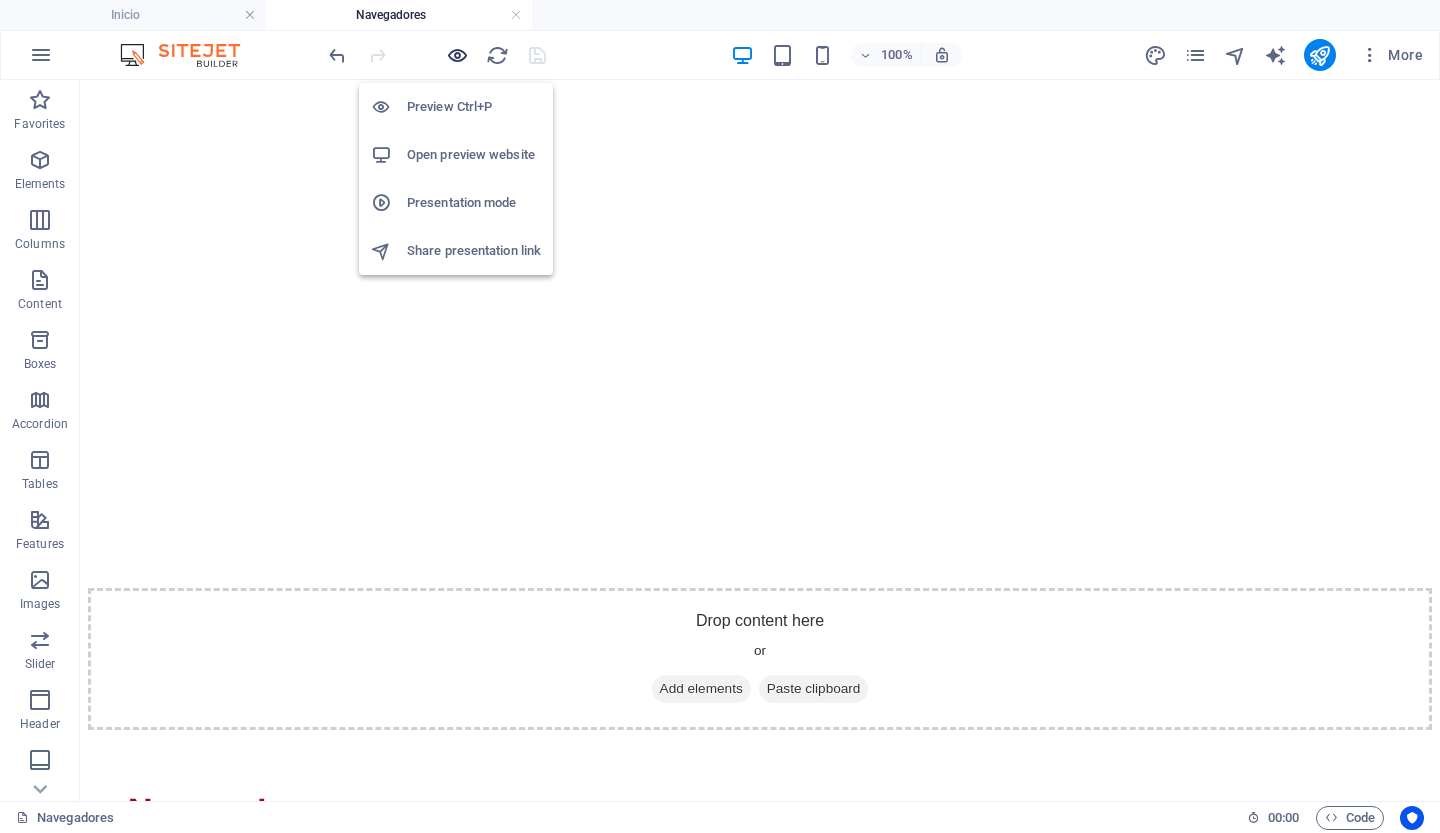 click at bounding box center [457, 55] 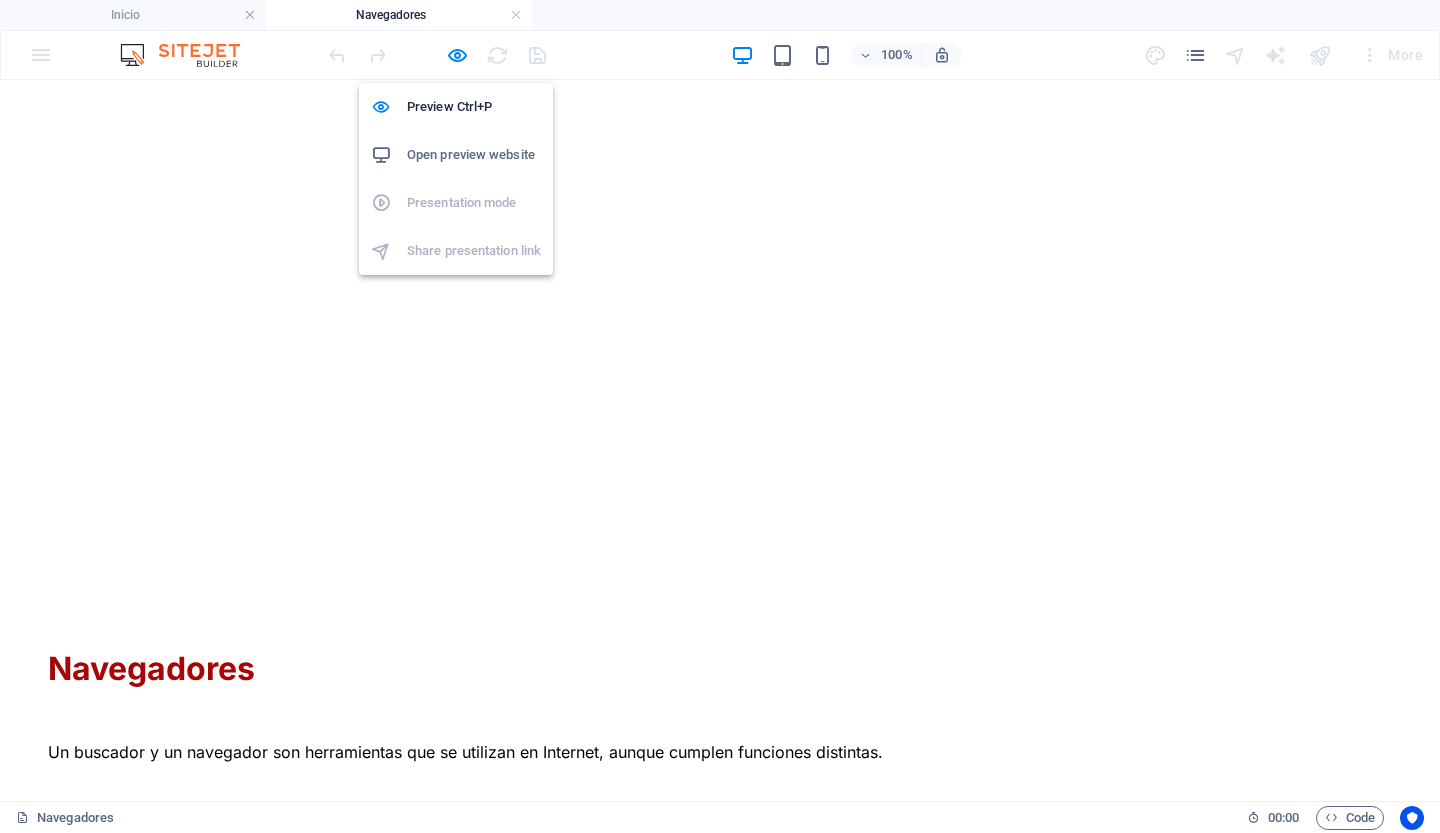 click on "Open preview website" at bounding box center [474, 155] 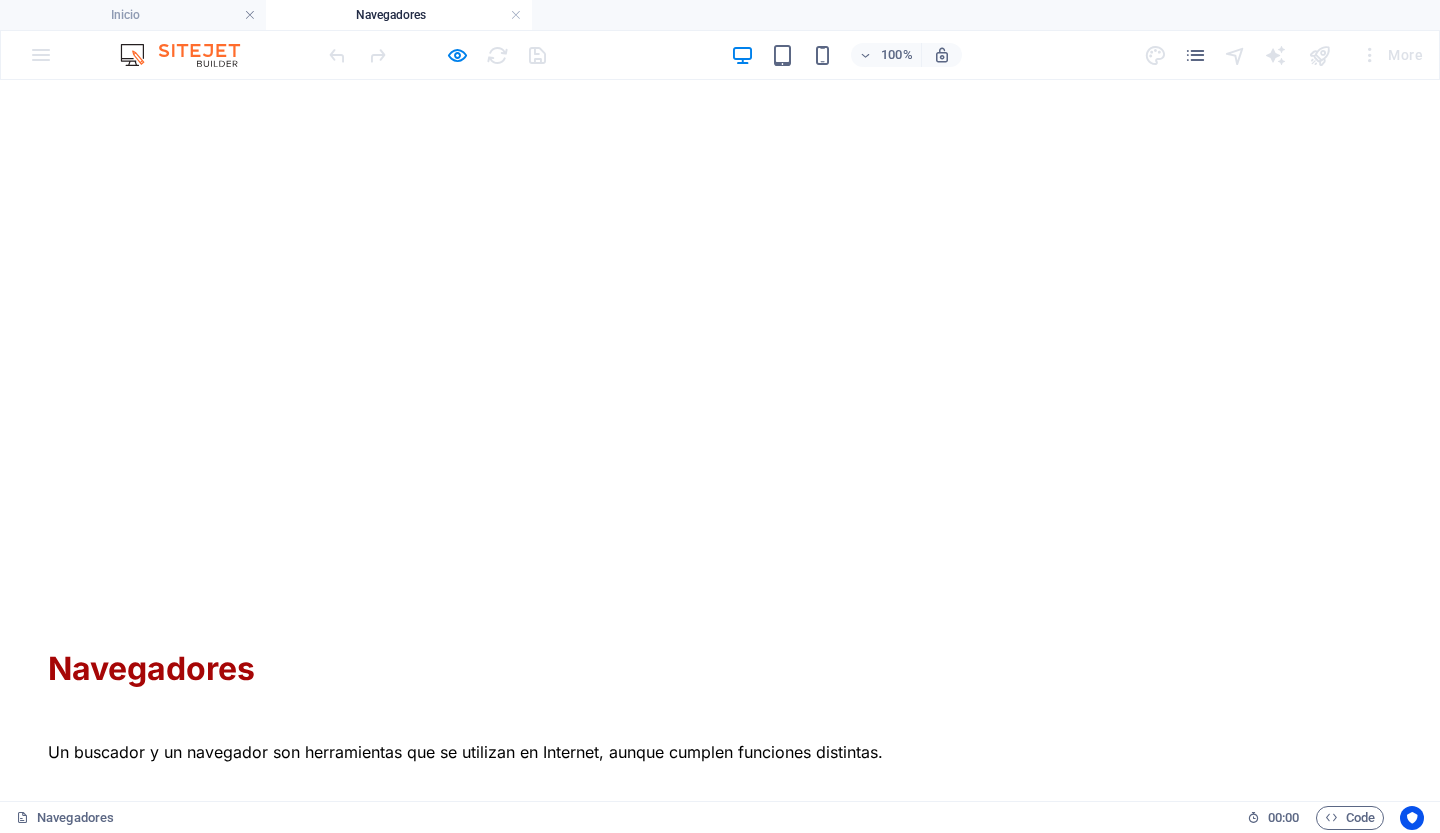 click at bounding box center [457, 55] 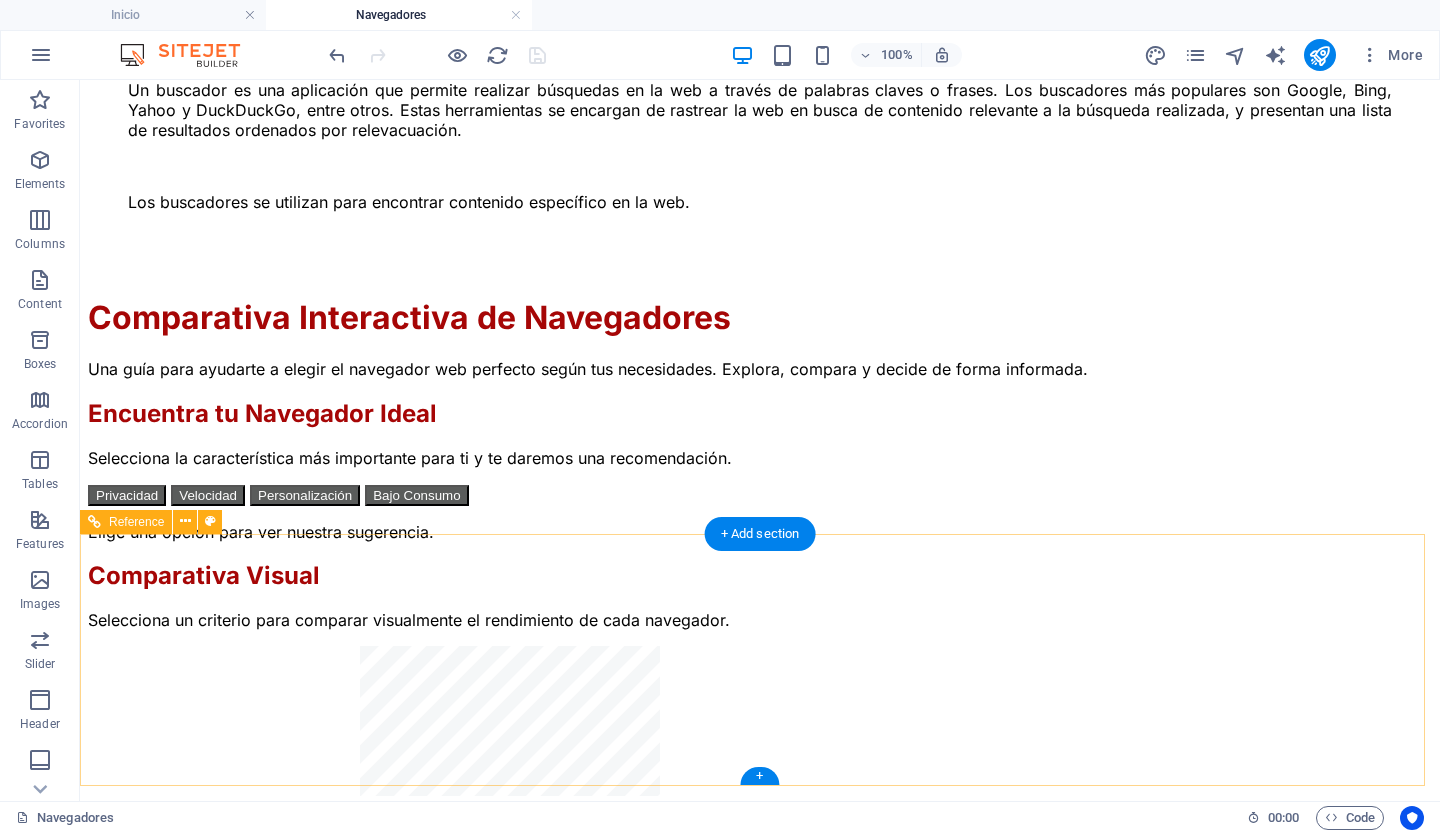 scroll, scrollTop: 1430, scrollLeft: 0, axis: vertical 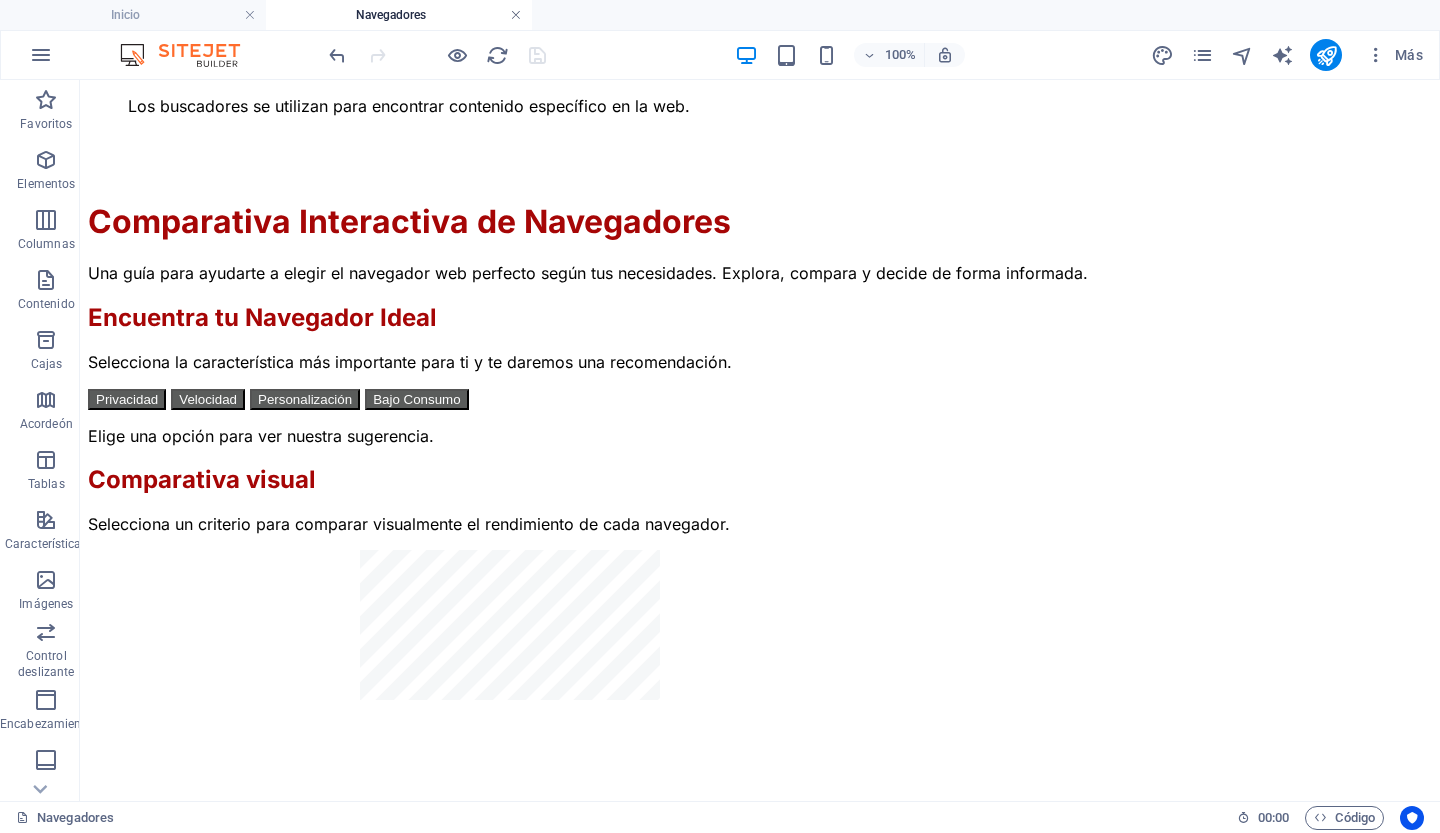 click at bounding box center [516, 15] 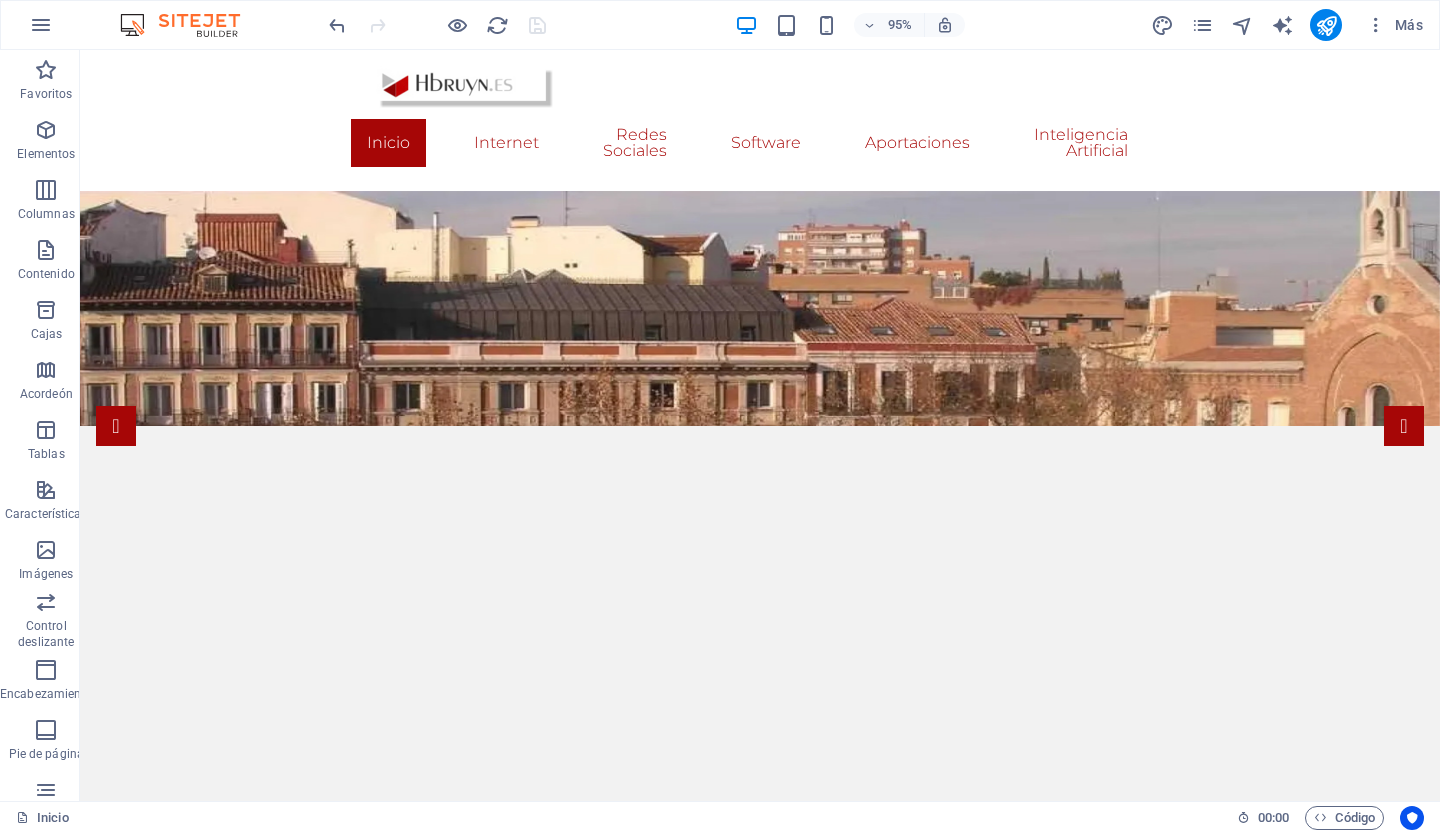 scroll, scrollTop: 1782, scrollLeft: 0, axis: vertical 